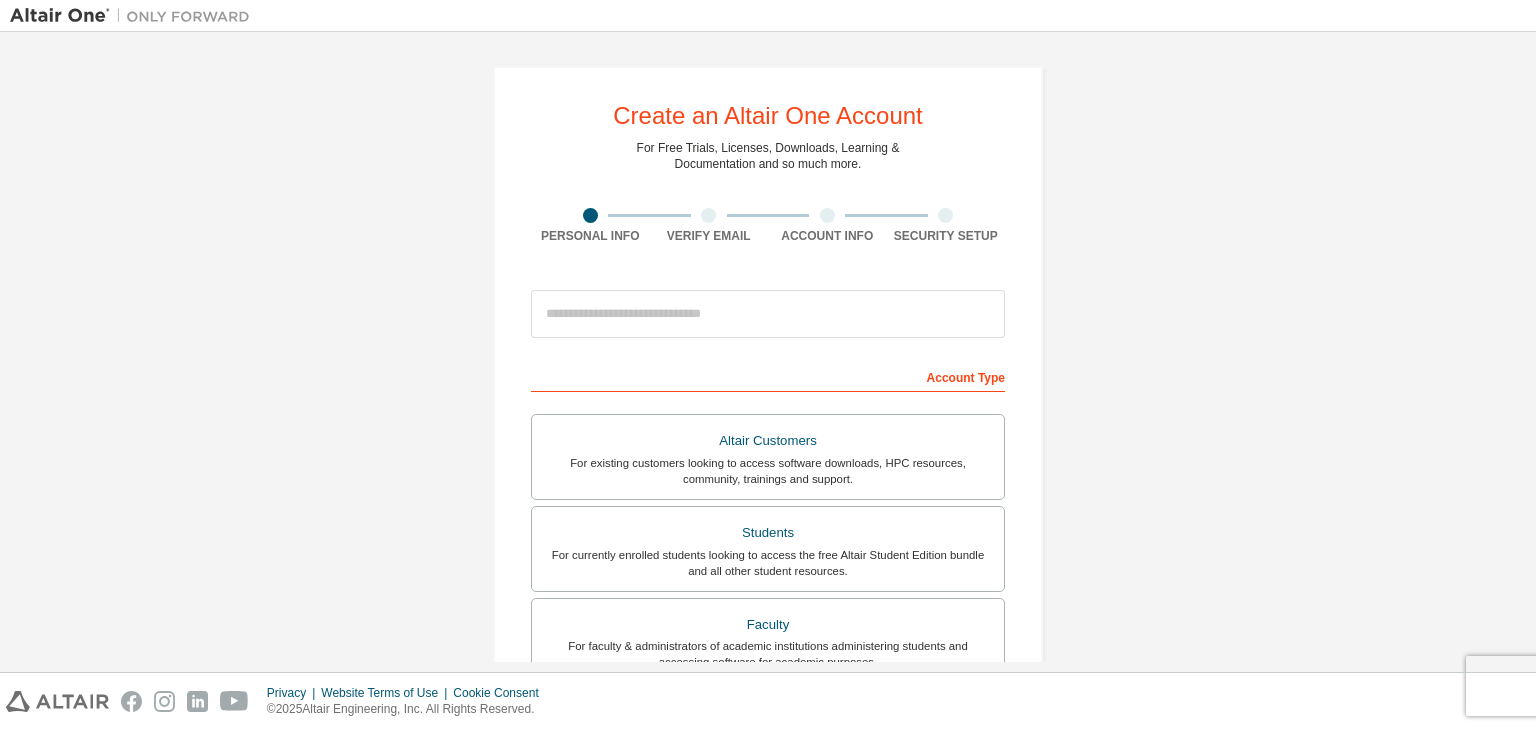 scroll, scrollTop: 0, scrollLeft: 0, axis: both 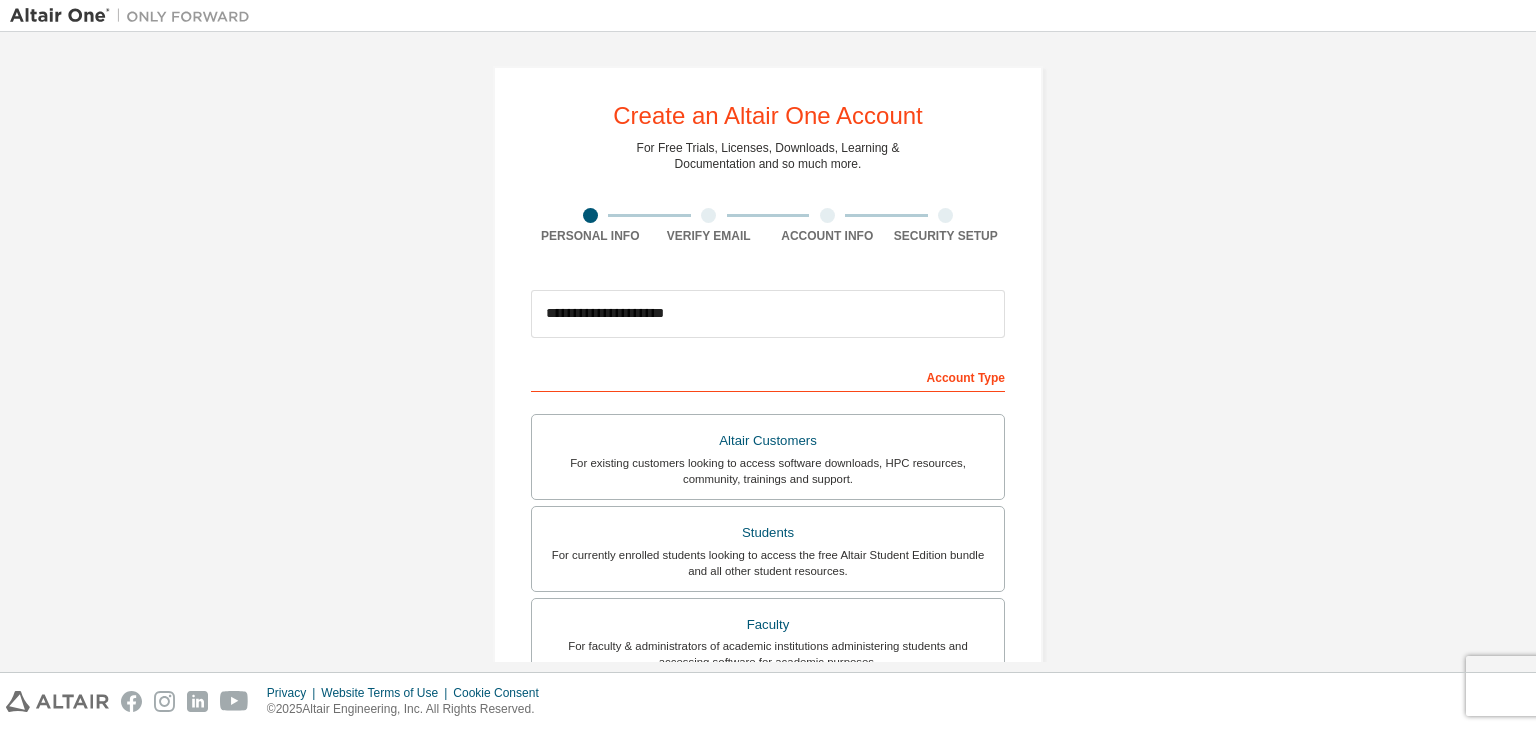 type on "******" 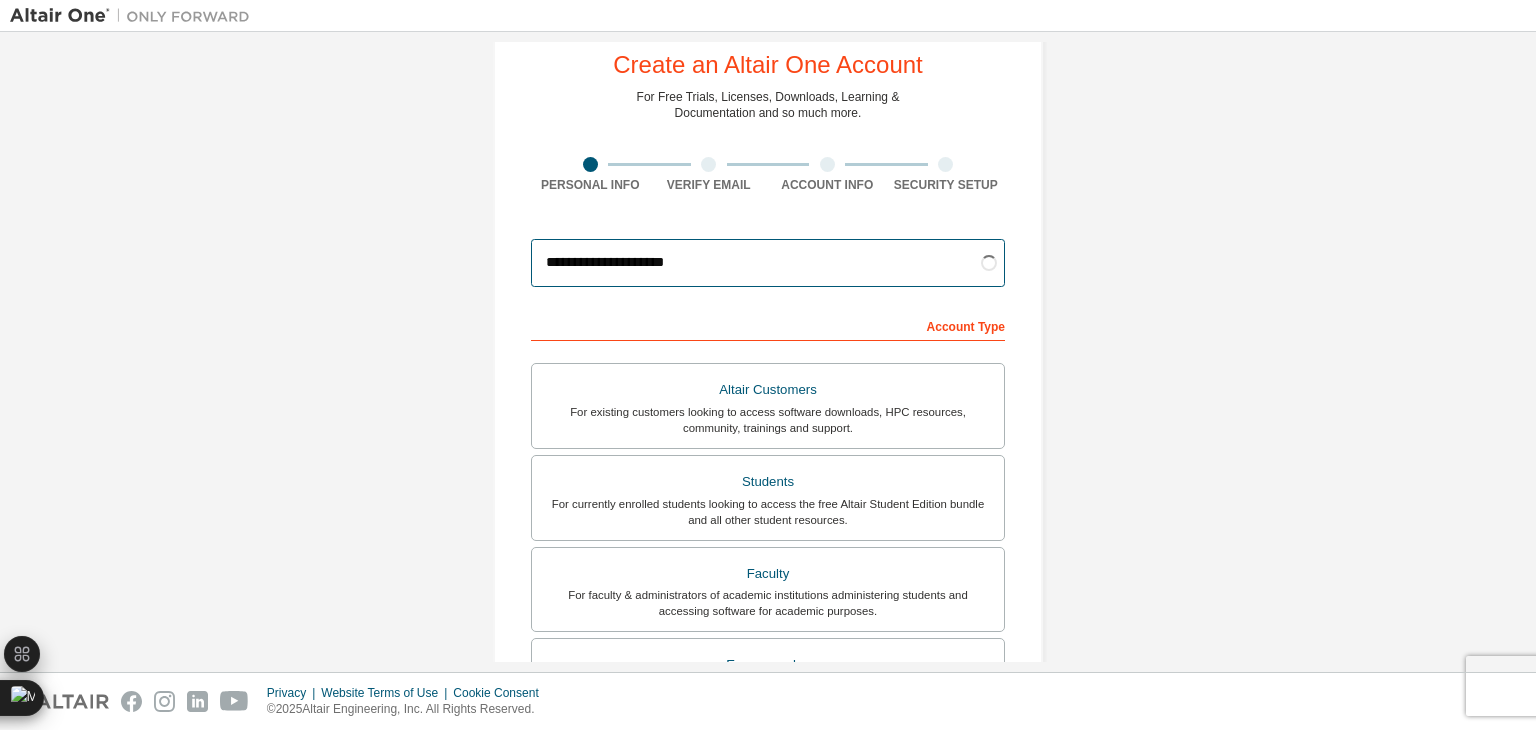 scroll, scrollTop: 85, scrollLeft: 0, axis: vertical 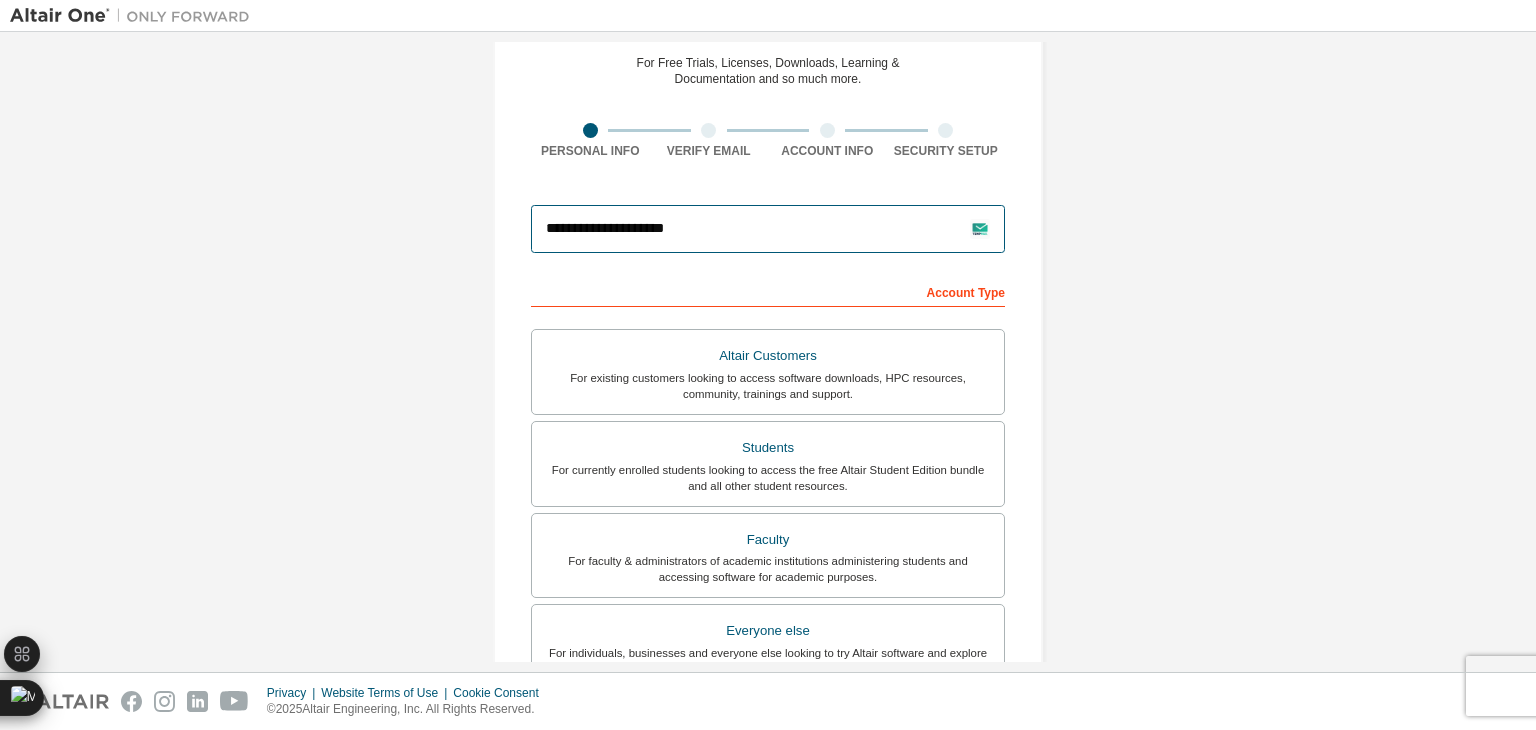 click on "**********" at bounding box center [768, 229] 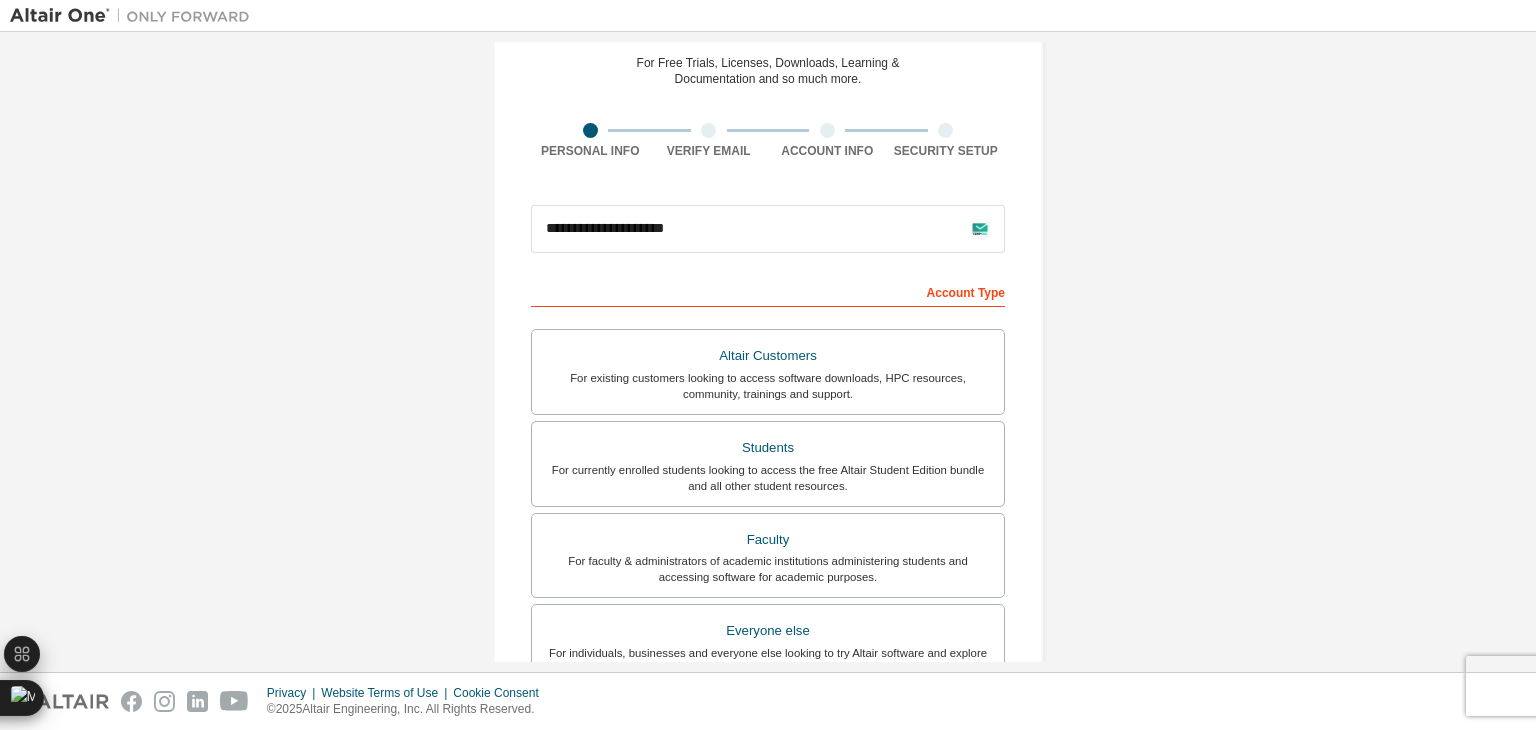 click on "Account Type" at bounding box center [768, 291] 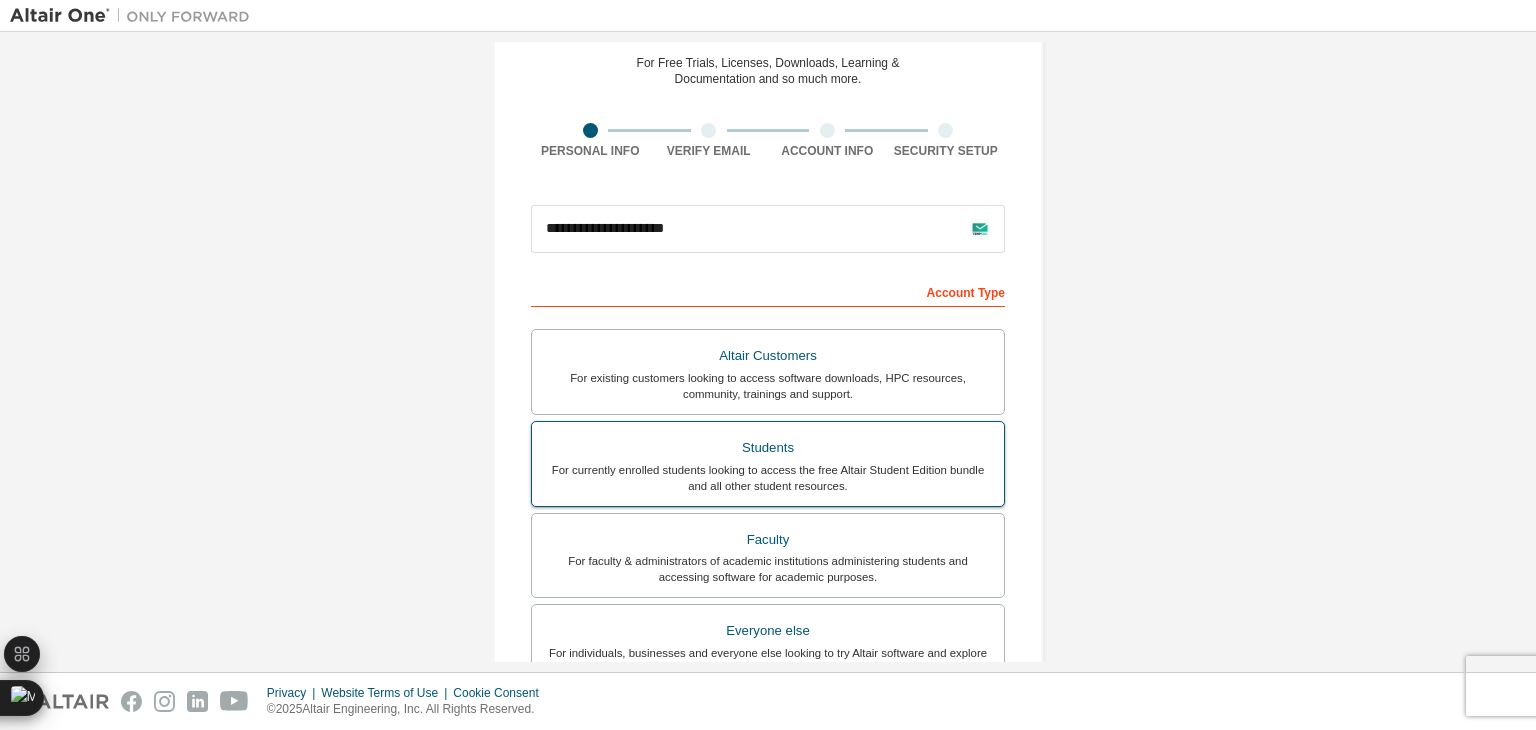 click on "Students" at bounding box center [768, 448] 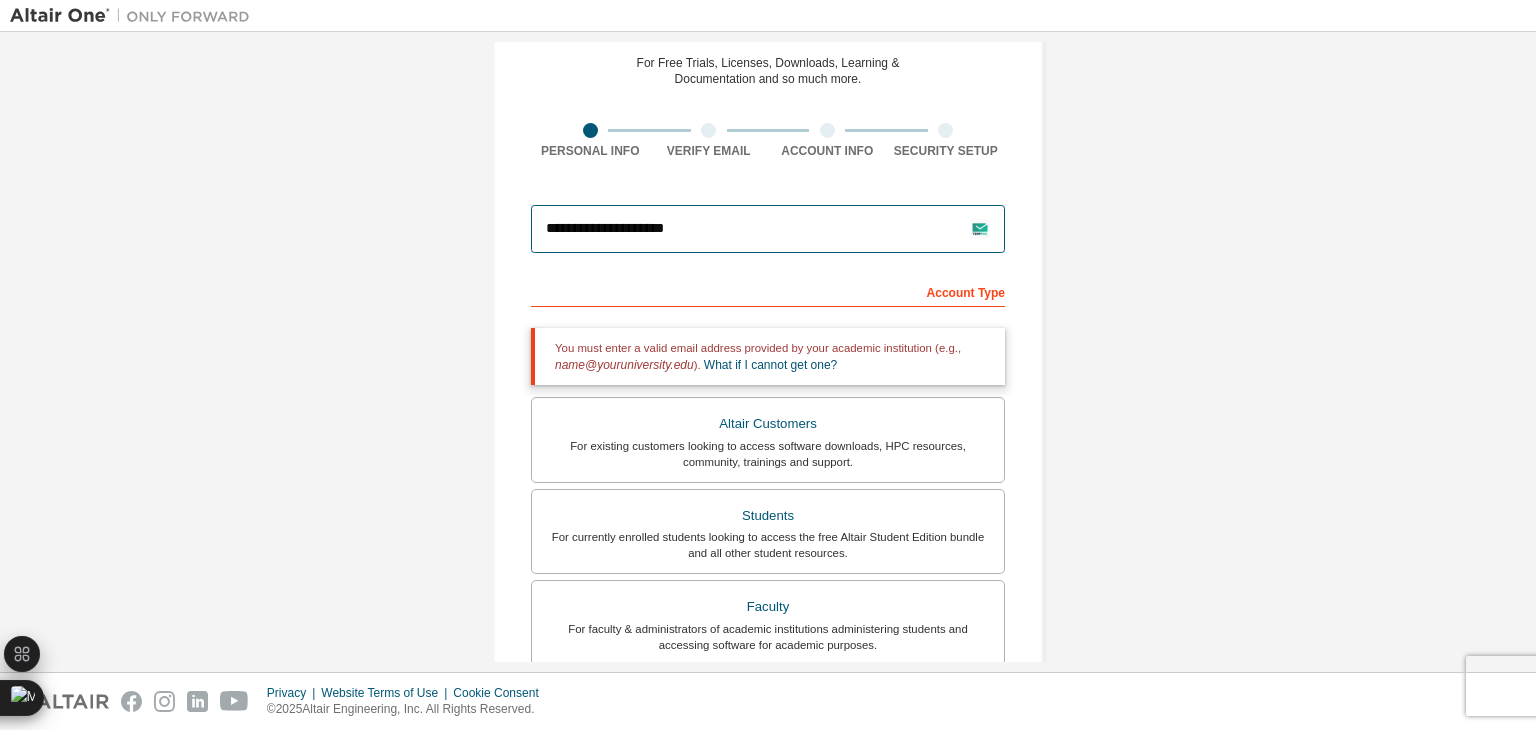 click on "**********" at bounding box center [768, 229] 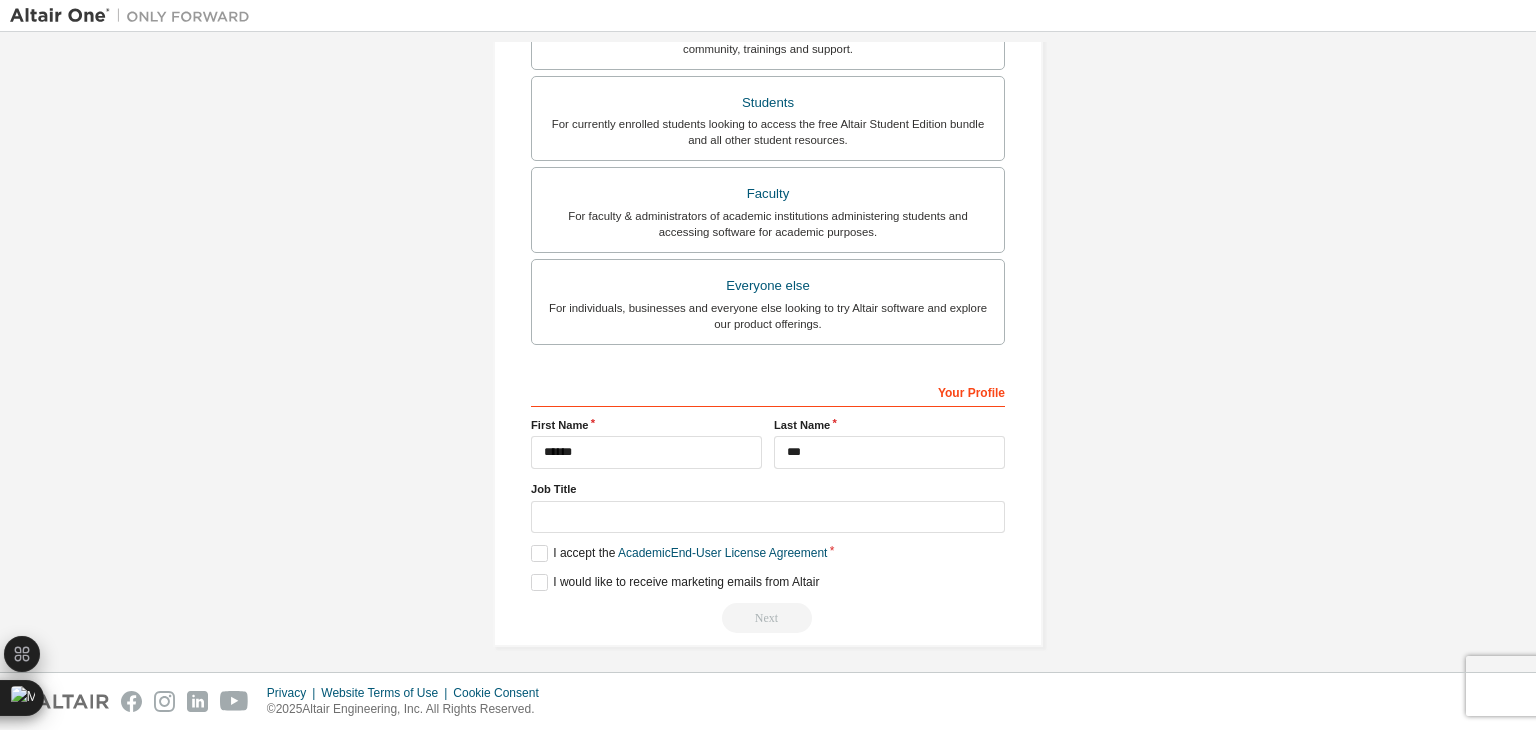 scroll, scrollTop: 504, scrollLeft: 0, axis: vertical 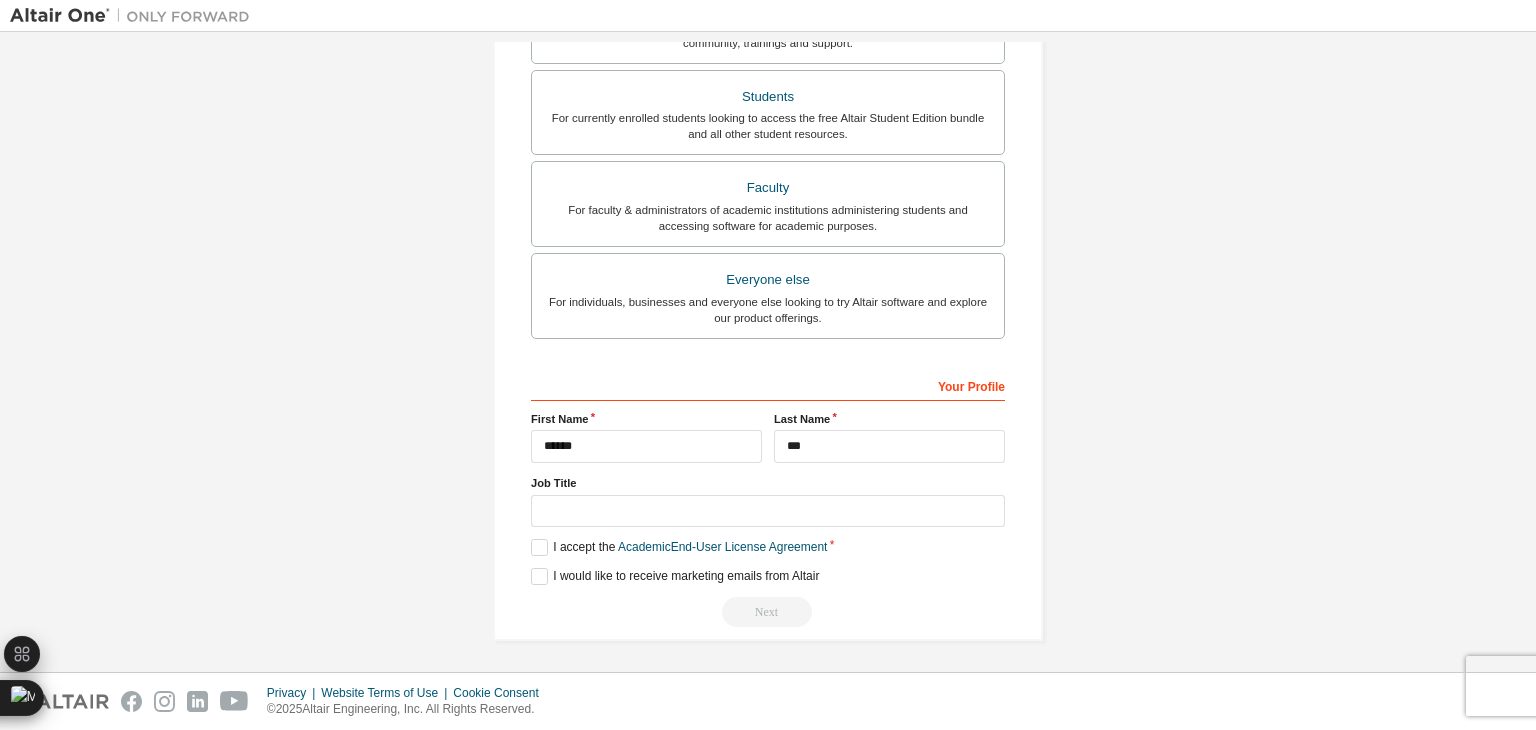 click on "First Name" at bounding box center [646, 419] 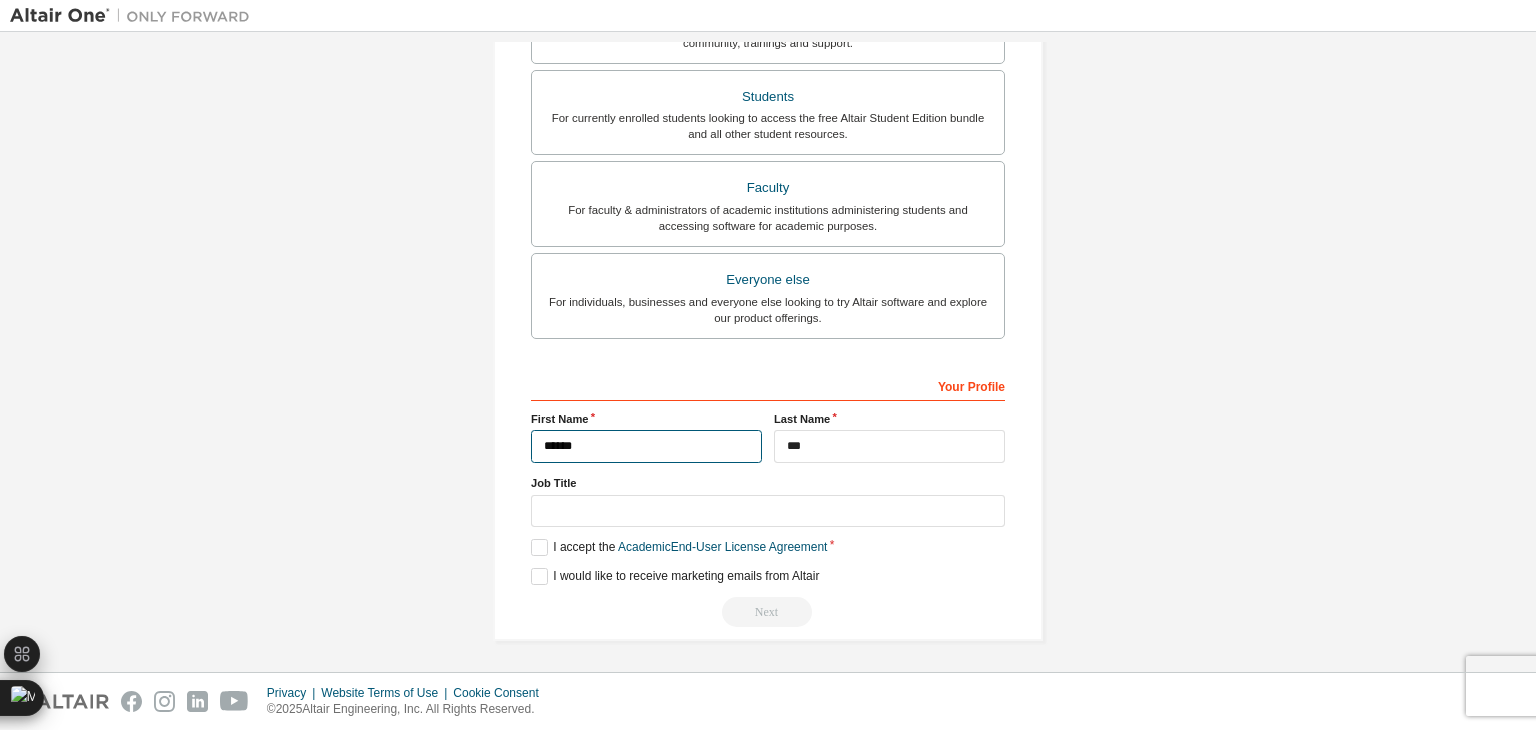click on "******" at bounding box center [646, 446] 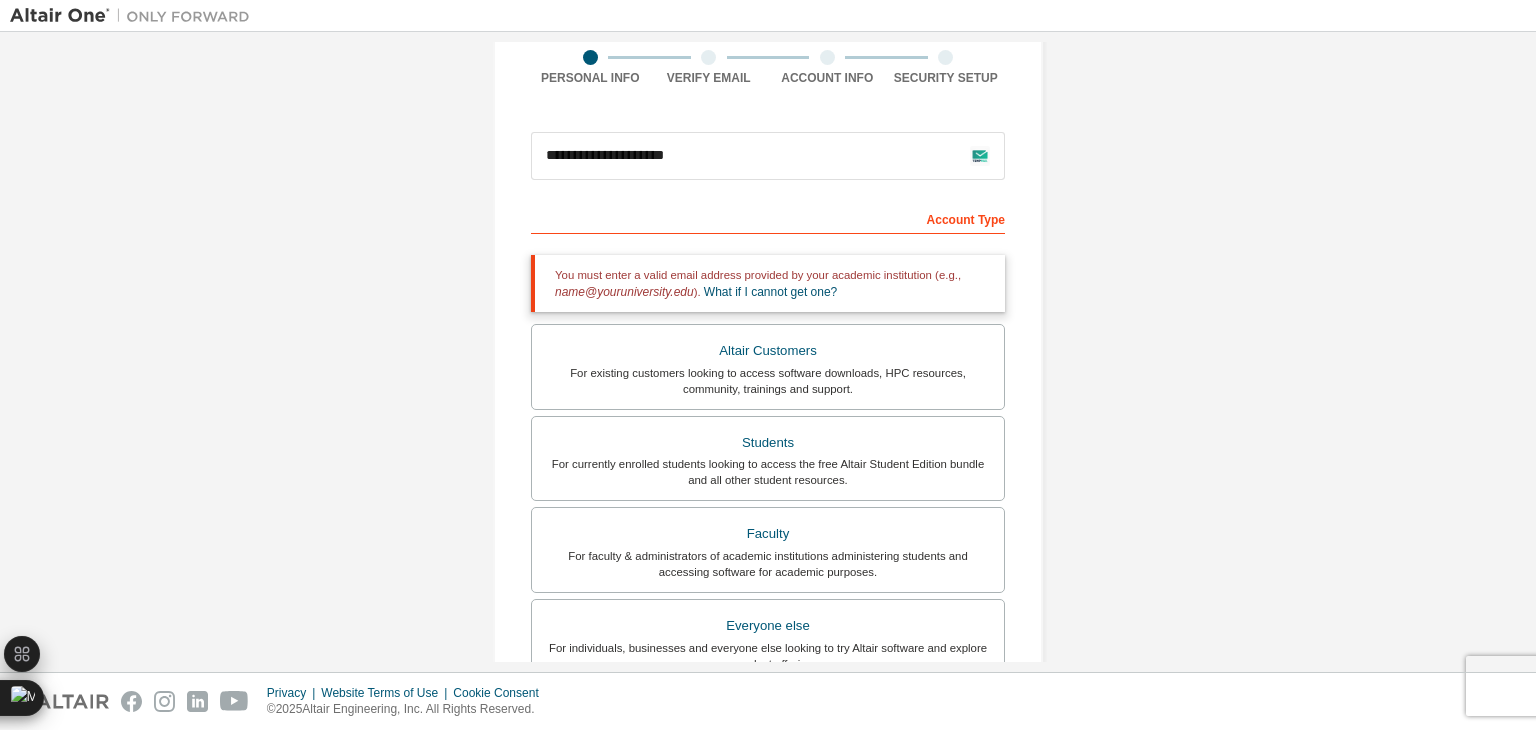 scroll, scrollTop: 0, scrollLeft: 0, axis: both 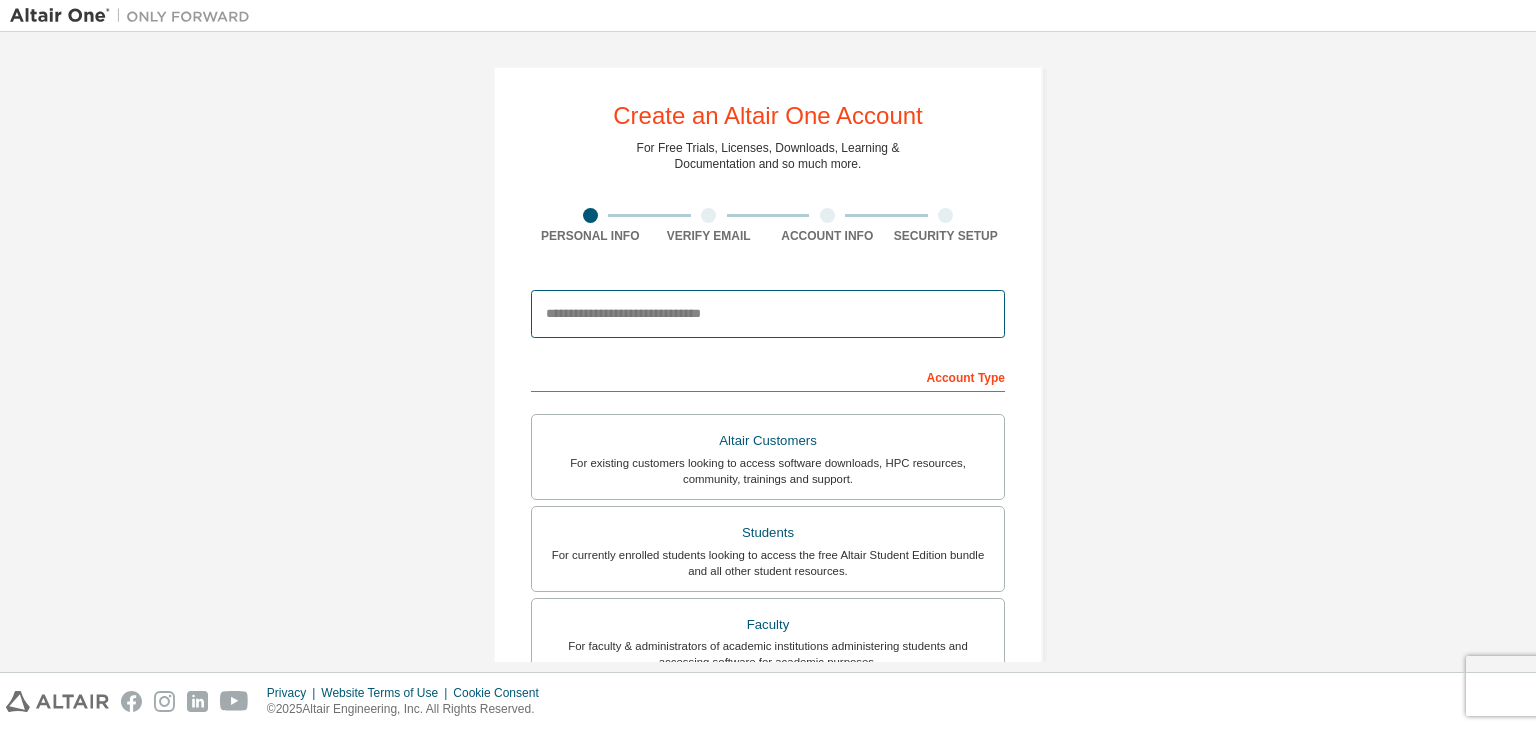 drag, startPoint x: 0, startPoint y: 0, endPoint x: 578, endPoint y: 317, distance: 659.2215 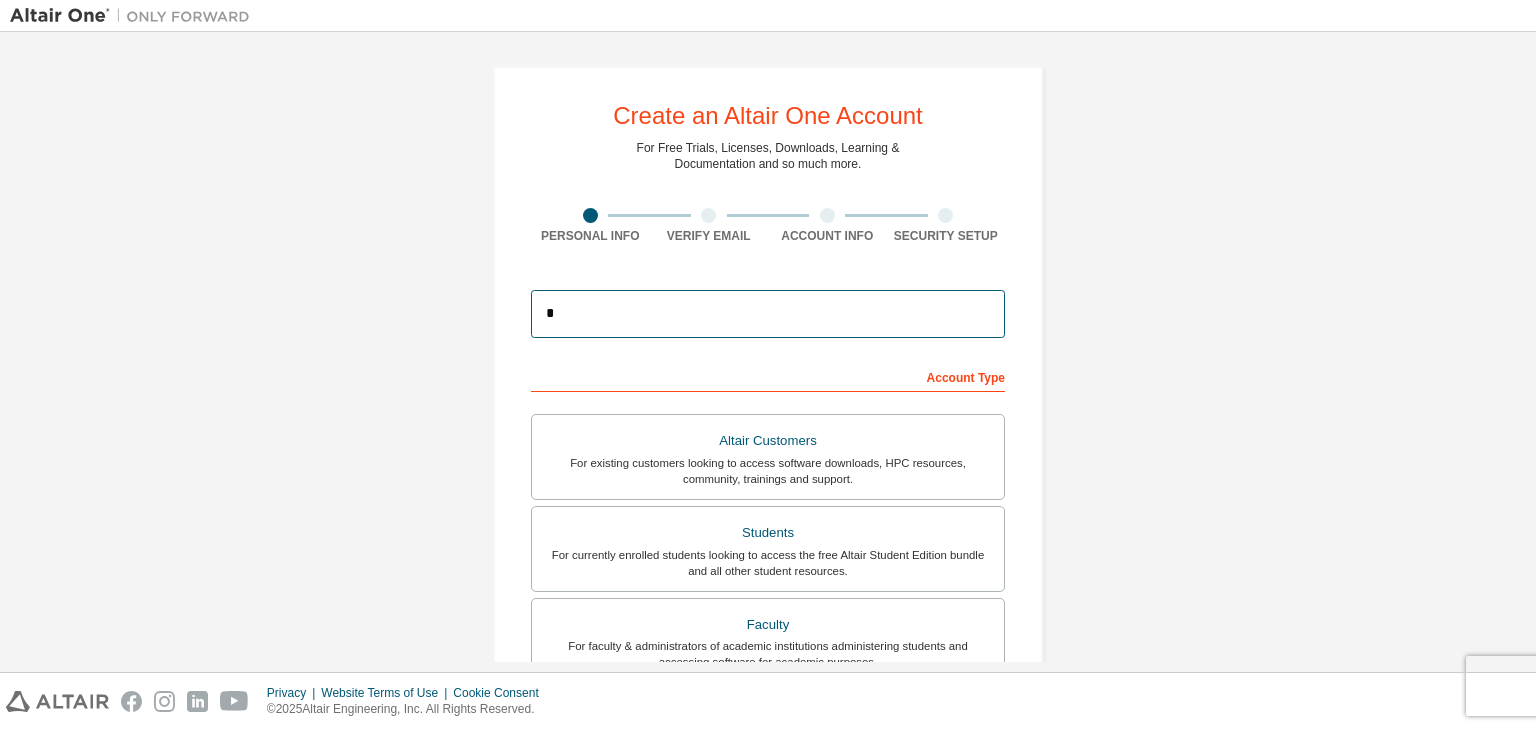 scroll, scrollTop: 0, scrollLeft: 0, axis: both 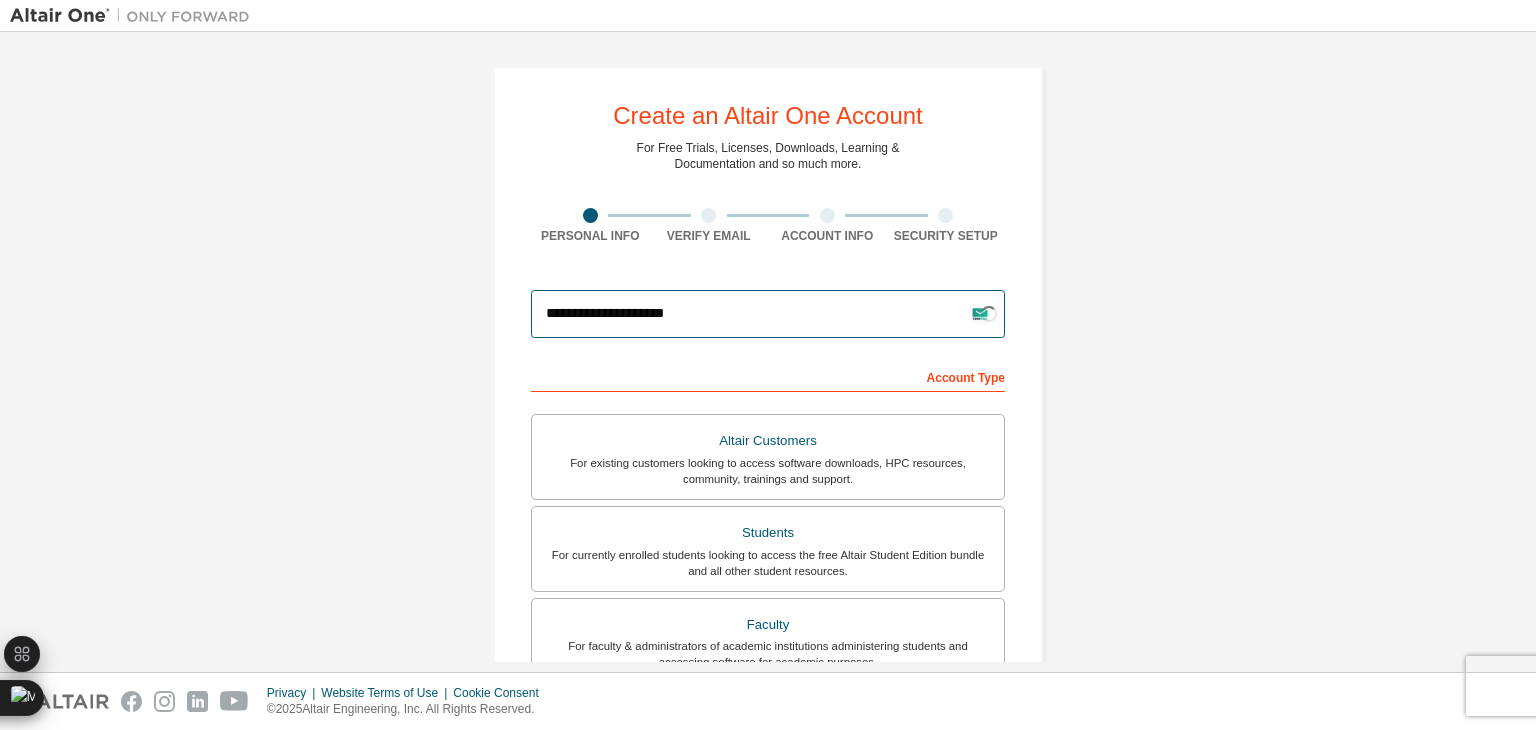 type on "**********" 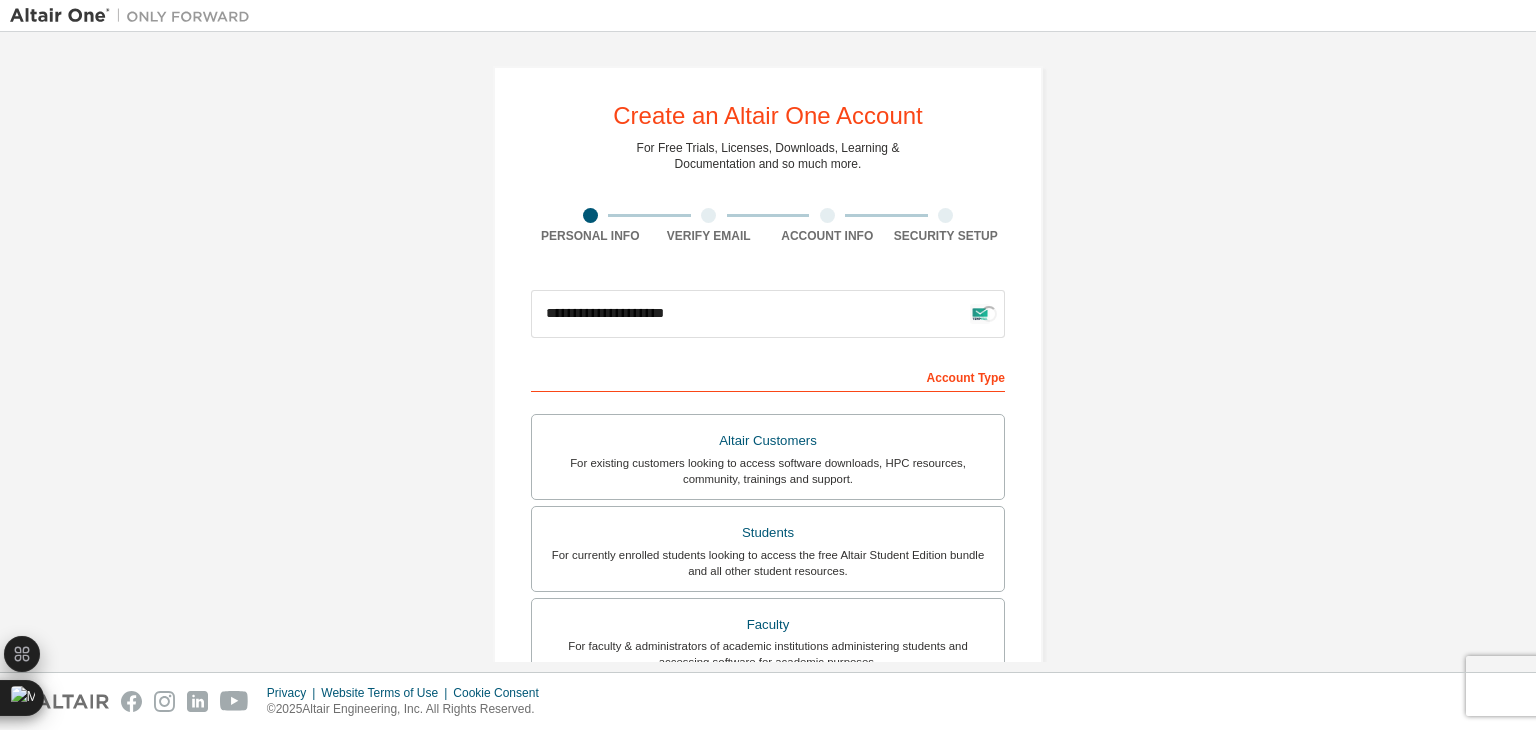 click on "Account Type" at bounding box center [768, 376] 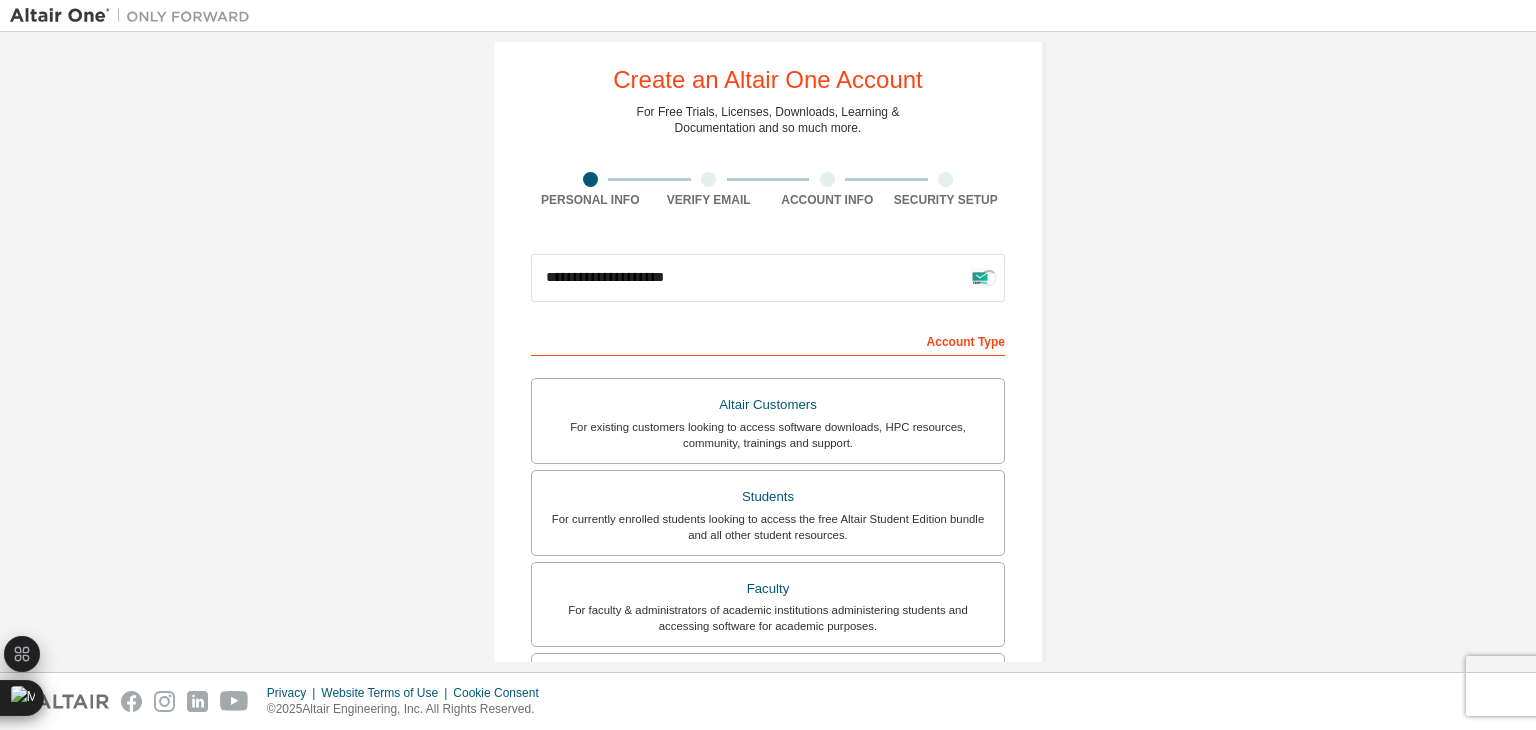 scroll, scrollTop: 70, scrollLeft: 0, axis: vertical 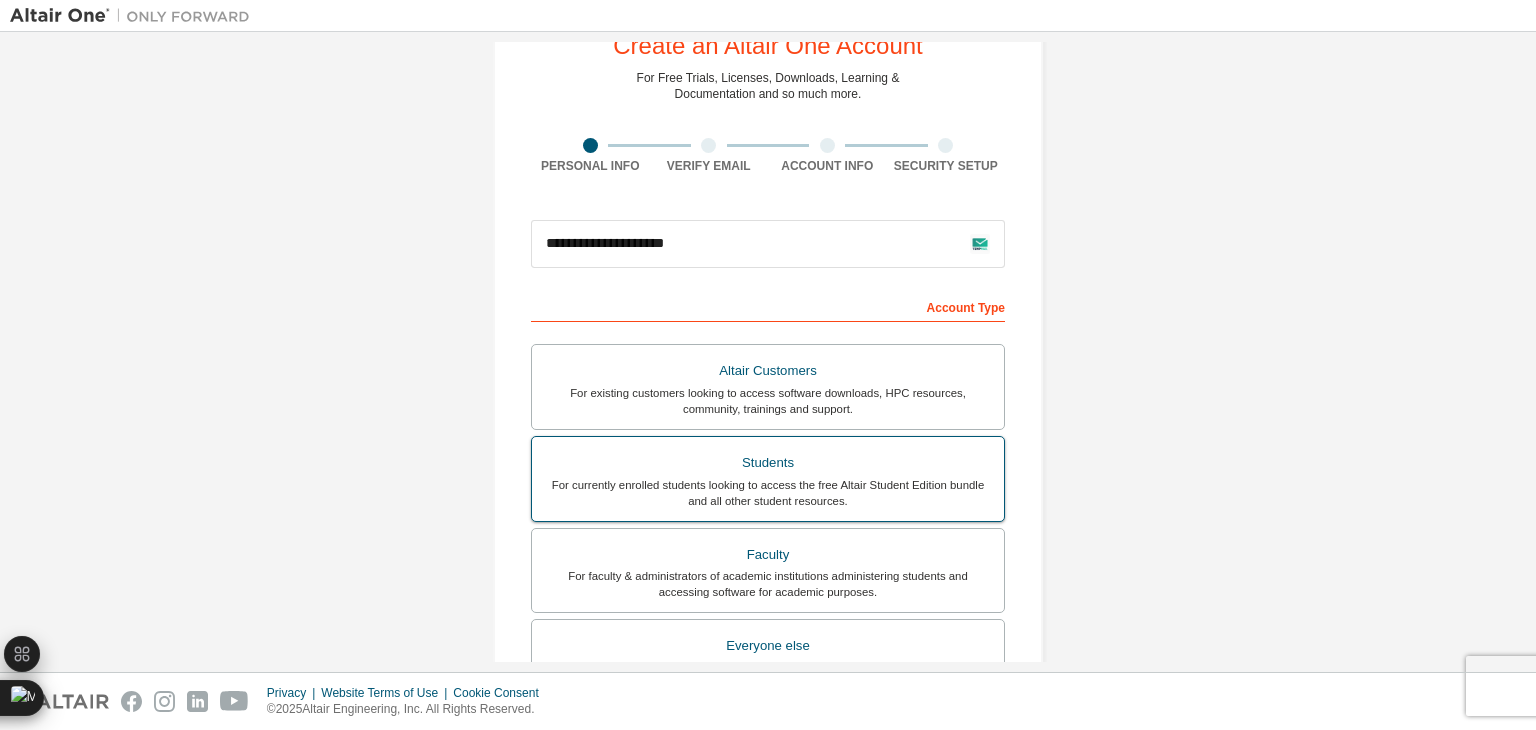 click on "For currently enrolled students looking to access the free Altair Student Edition bundle and all other student resources." at bounding box center (768, 493) 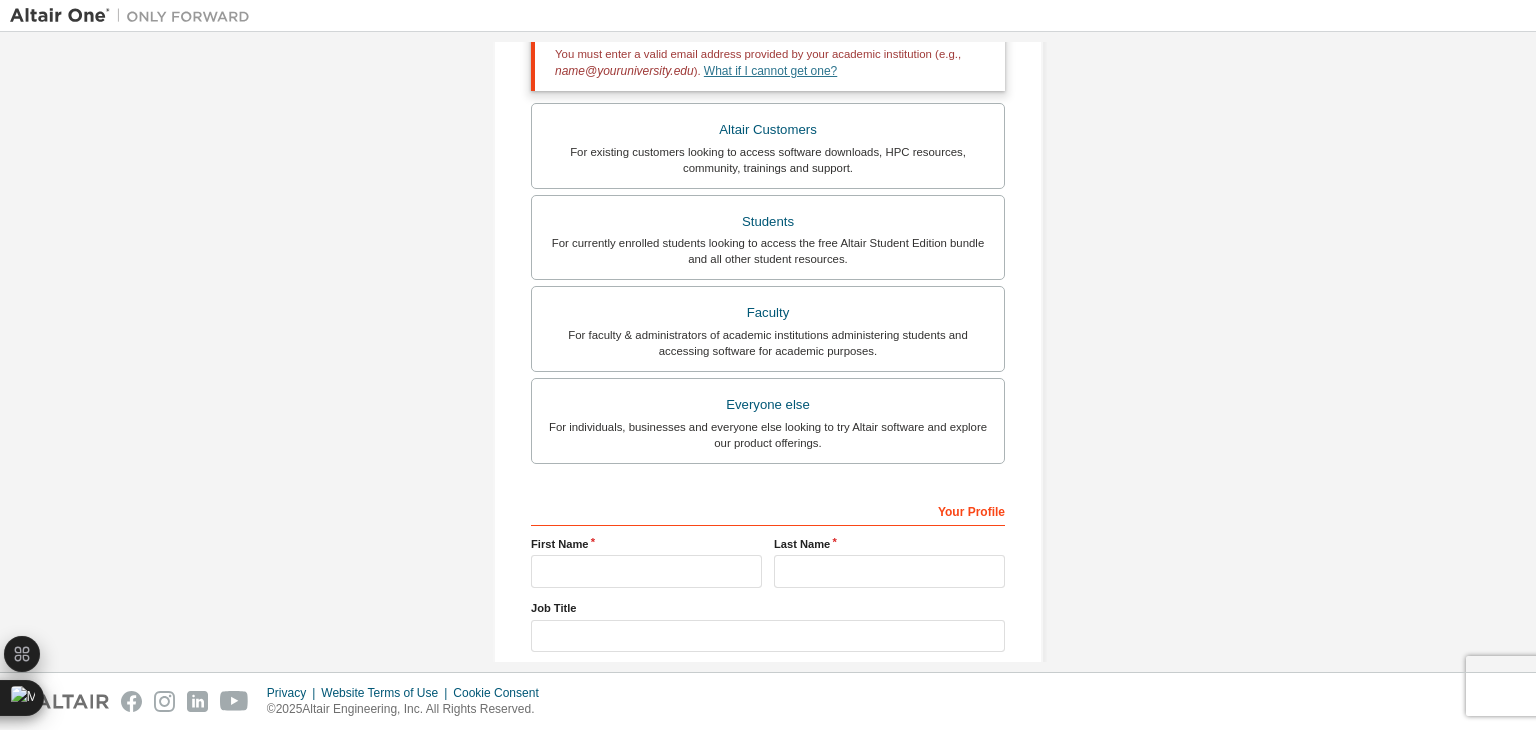 scroll, scrollTop: 380, scrollLeft: 0, axis: vertical 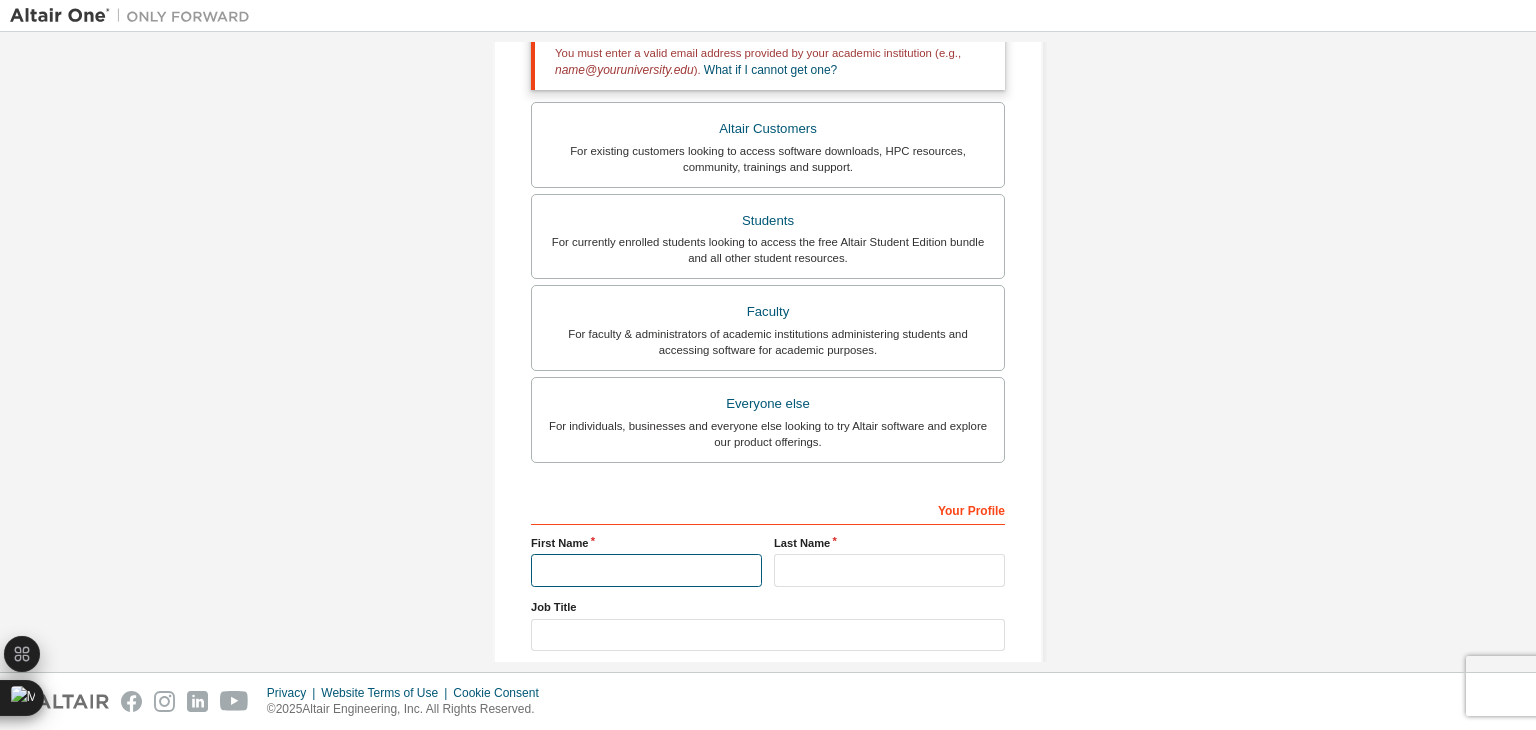 click at bounding box center [646, 570] 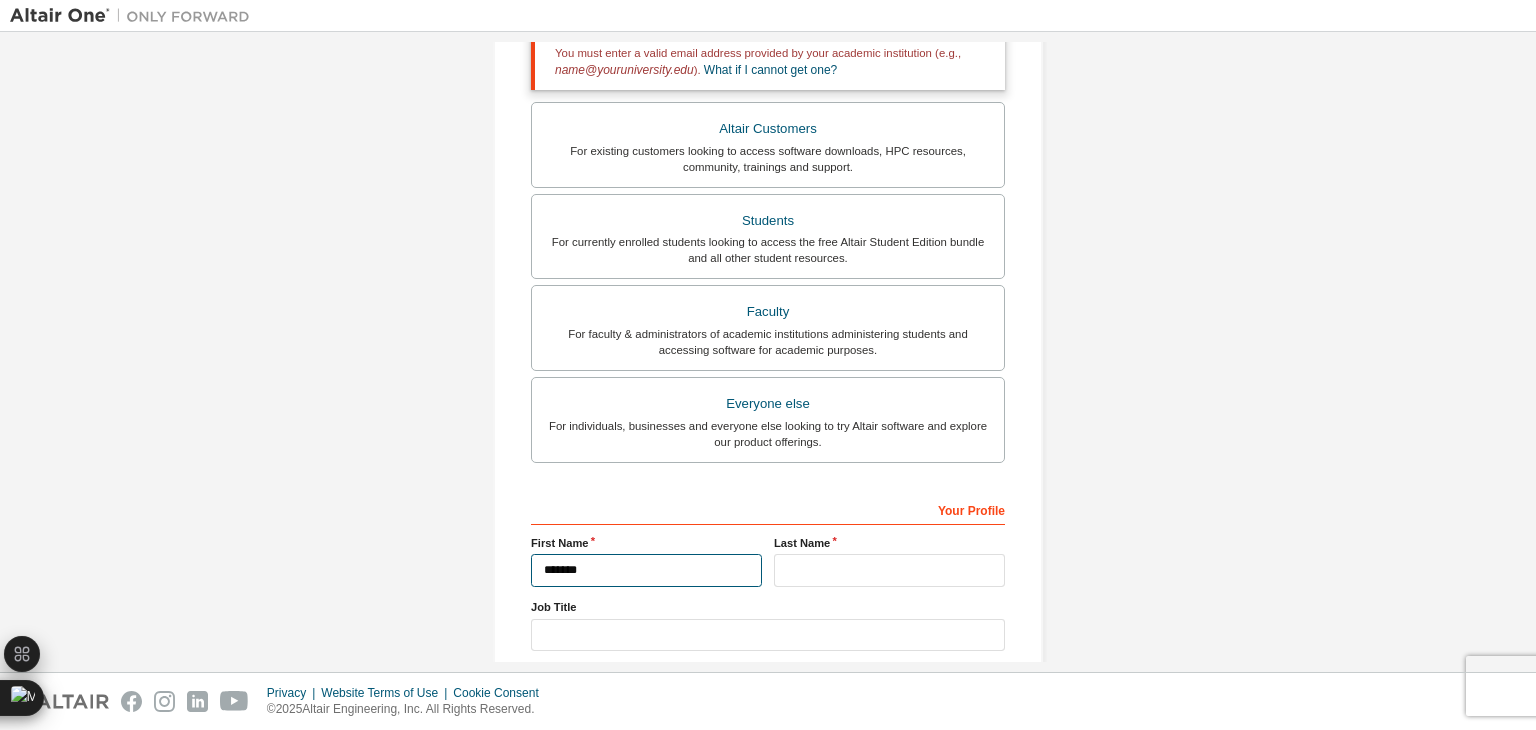 type on "******" 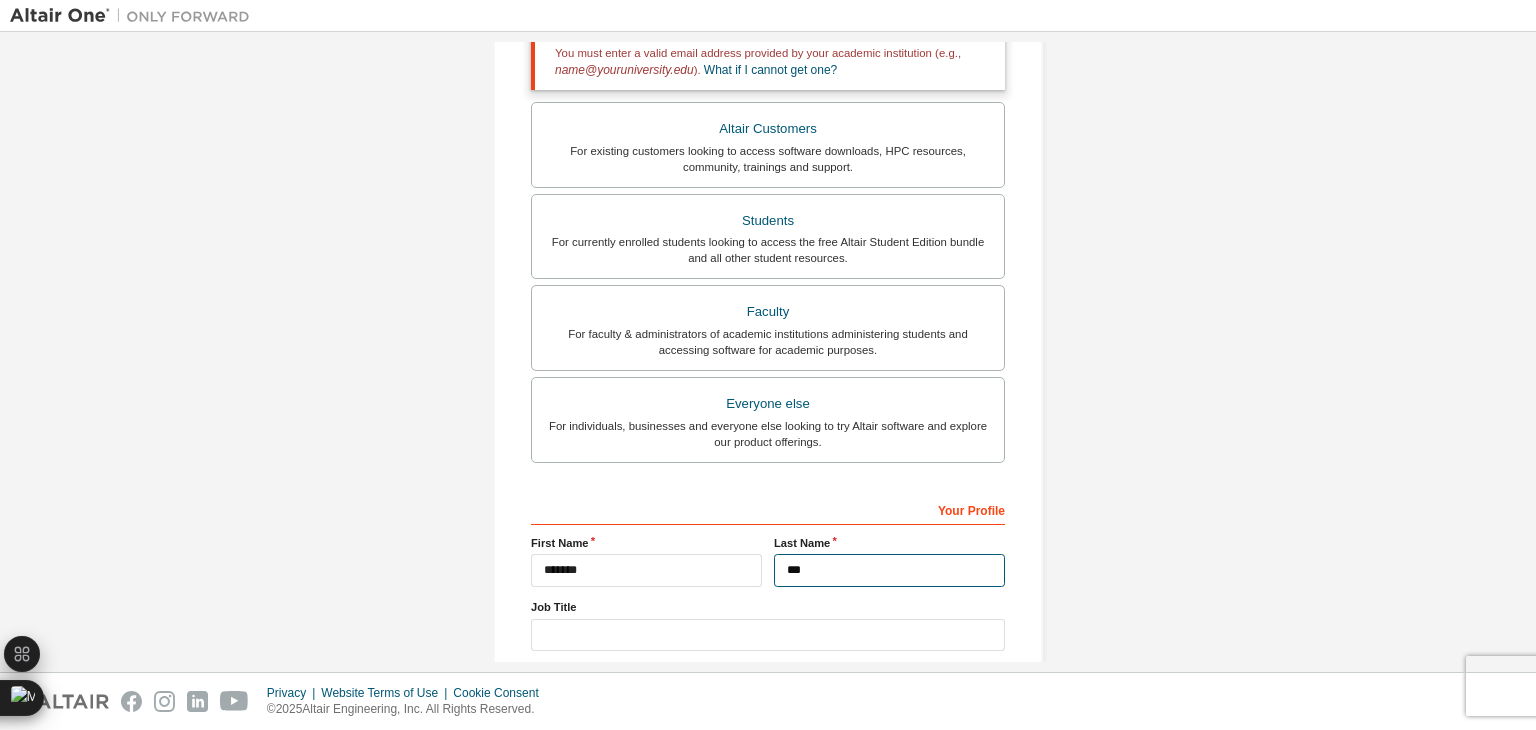 type on "***" 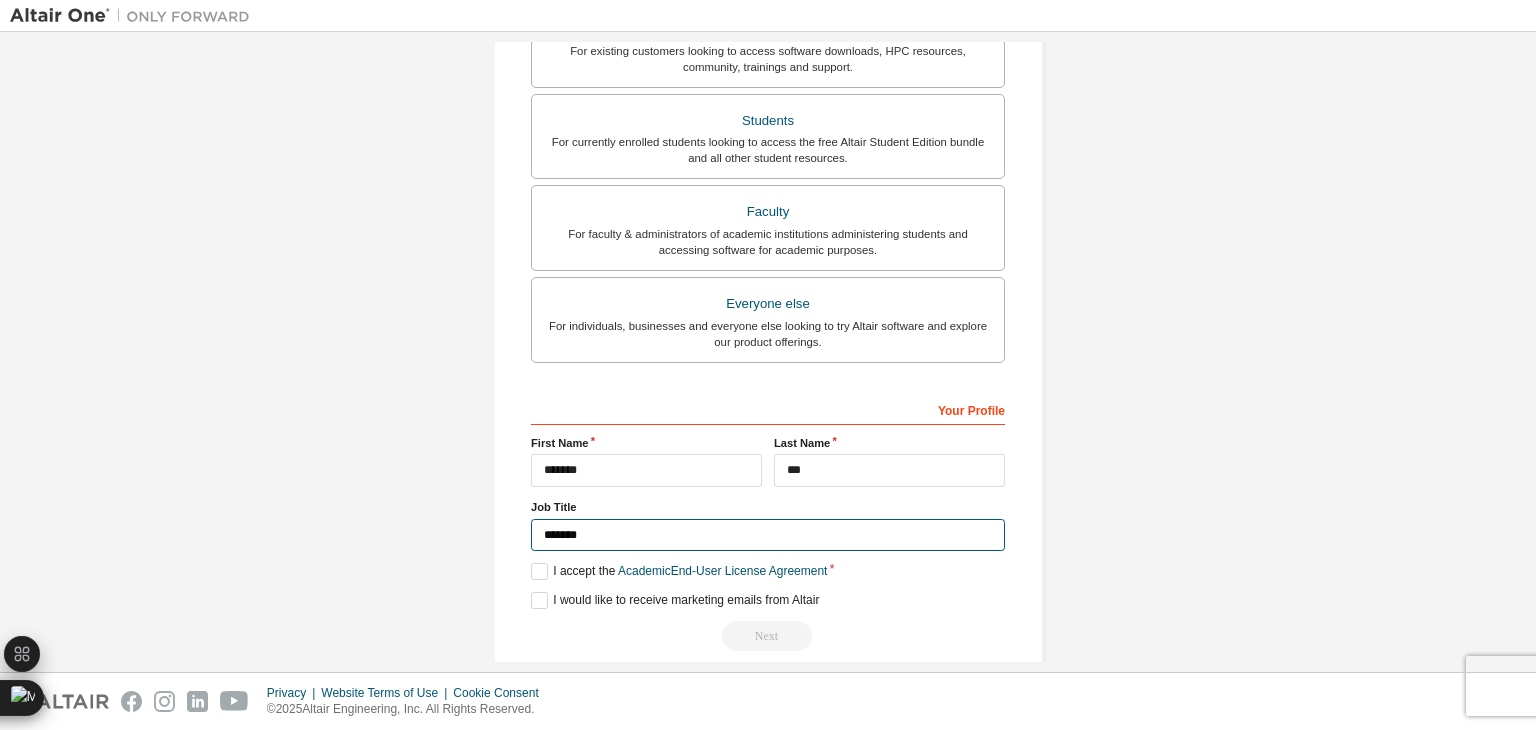 scroll, scrollTop: 490, scrollLeft: 0, axis: vertical 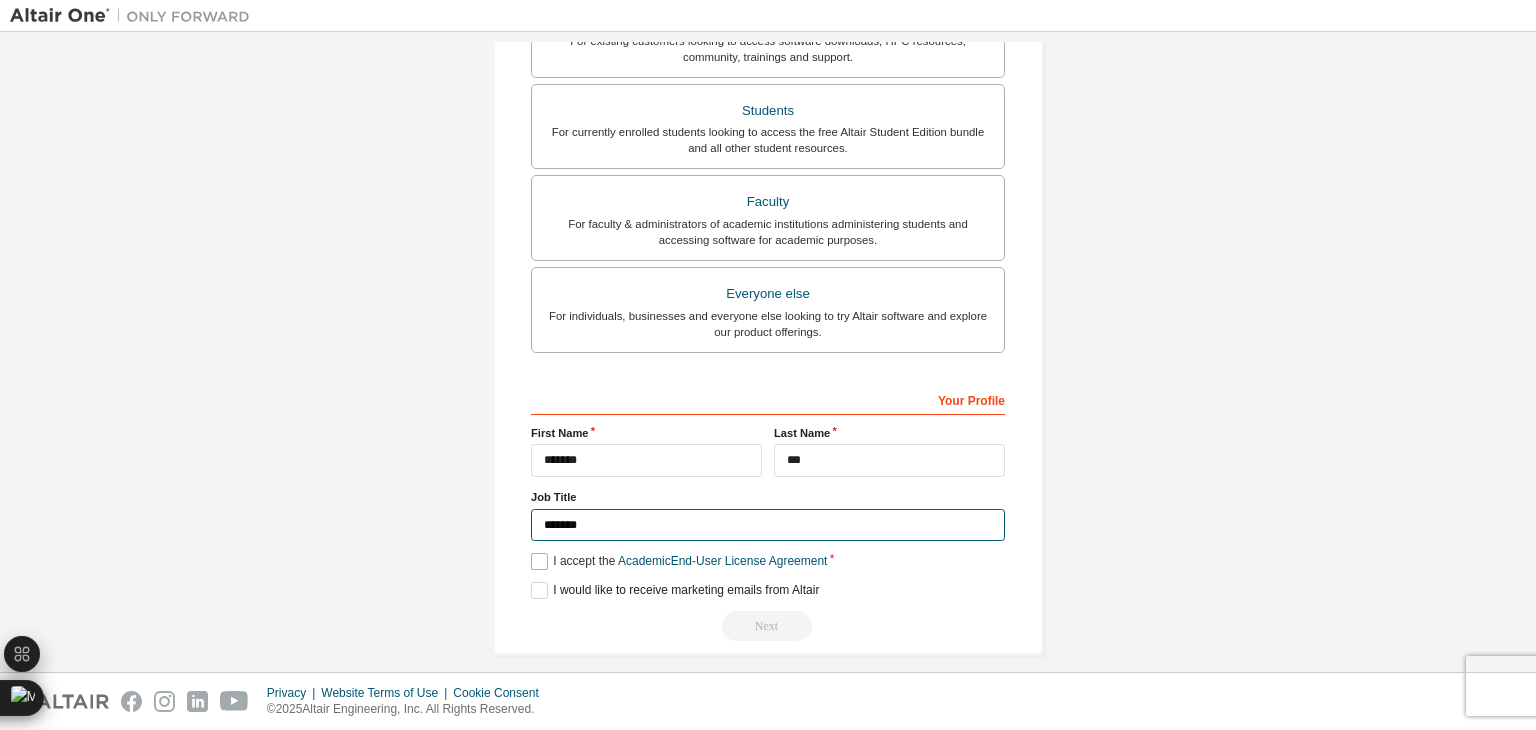 type on "*******" 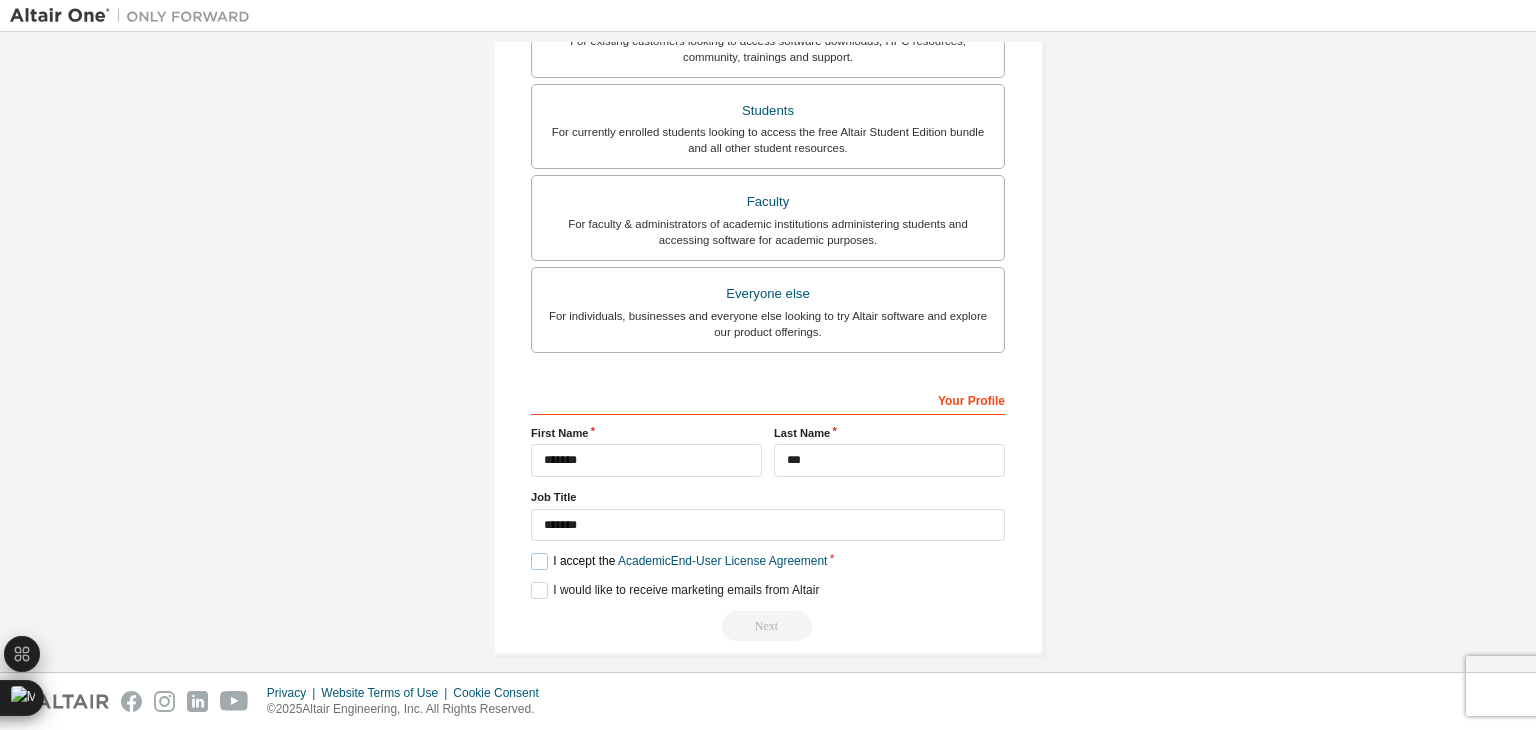click on "I accept the   Academic   End-User License Agreement" at bounding box center [679, 561] 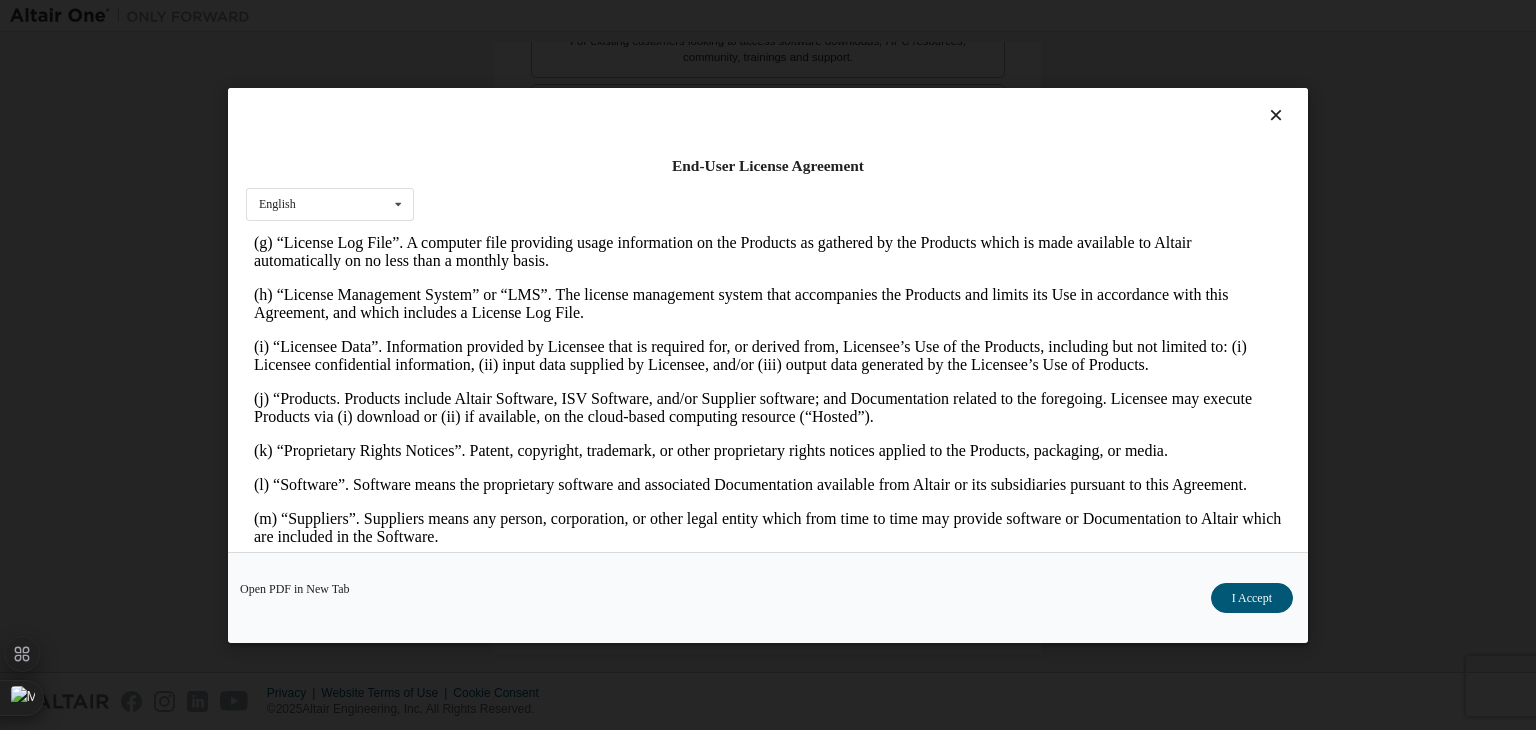 scroll, scrollTop: 3341, scrollLeft: 0, axis: vertical 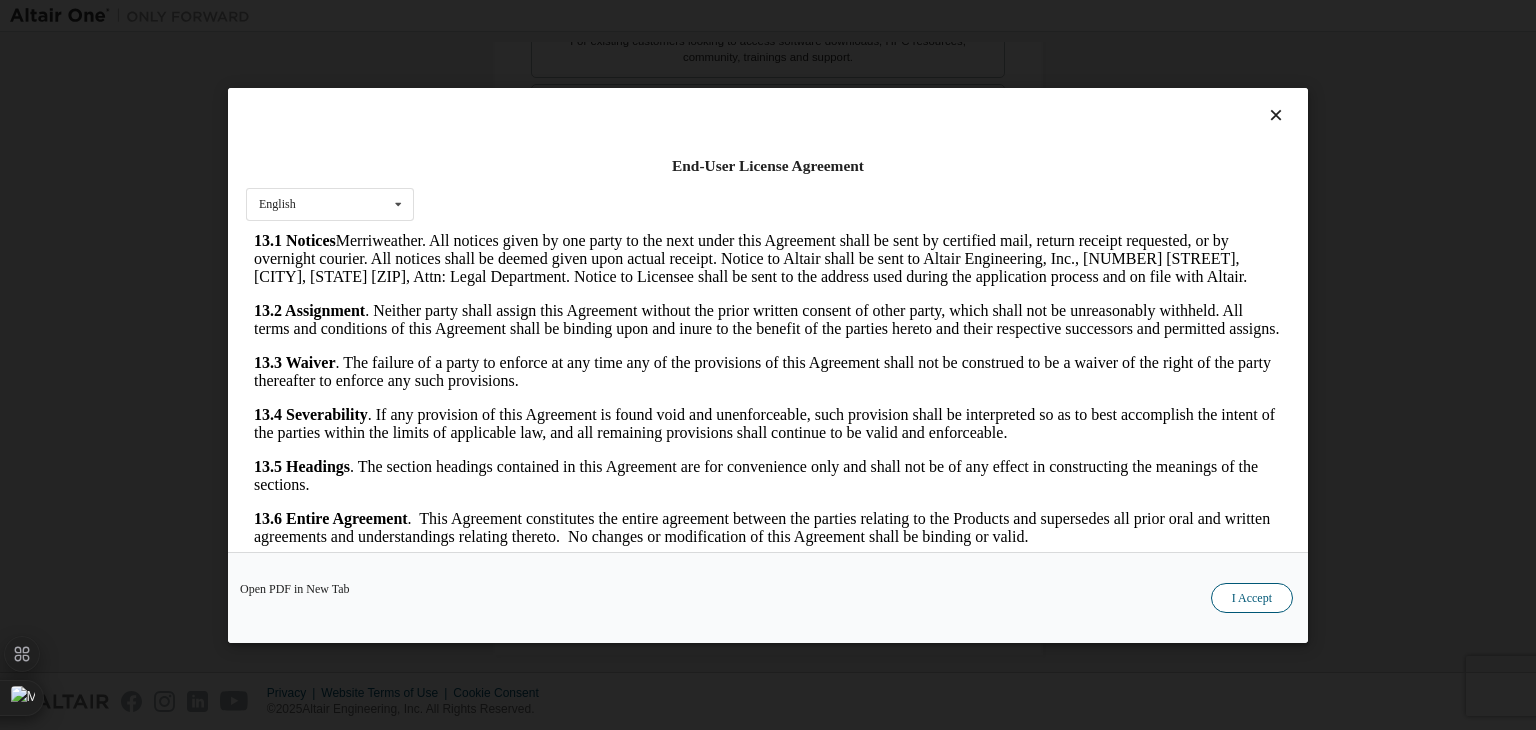 click on "I Accept" at bounding box center (1252, 598) 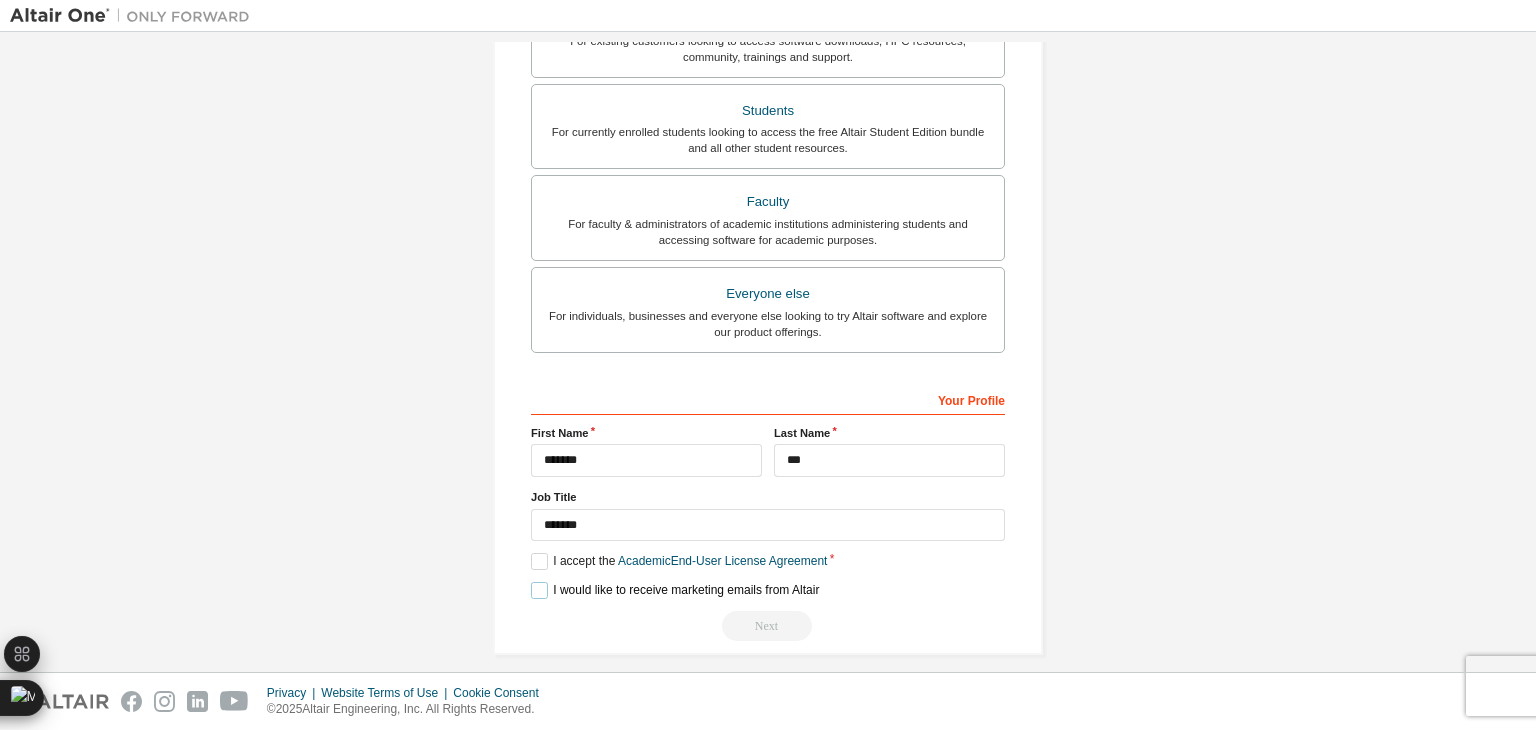 click on "I would like to receive marketing emails from Altair" at bounding box center (675, 590) 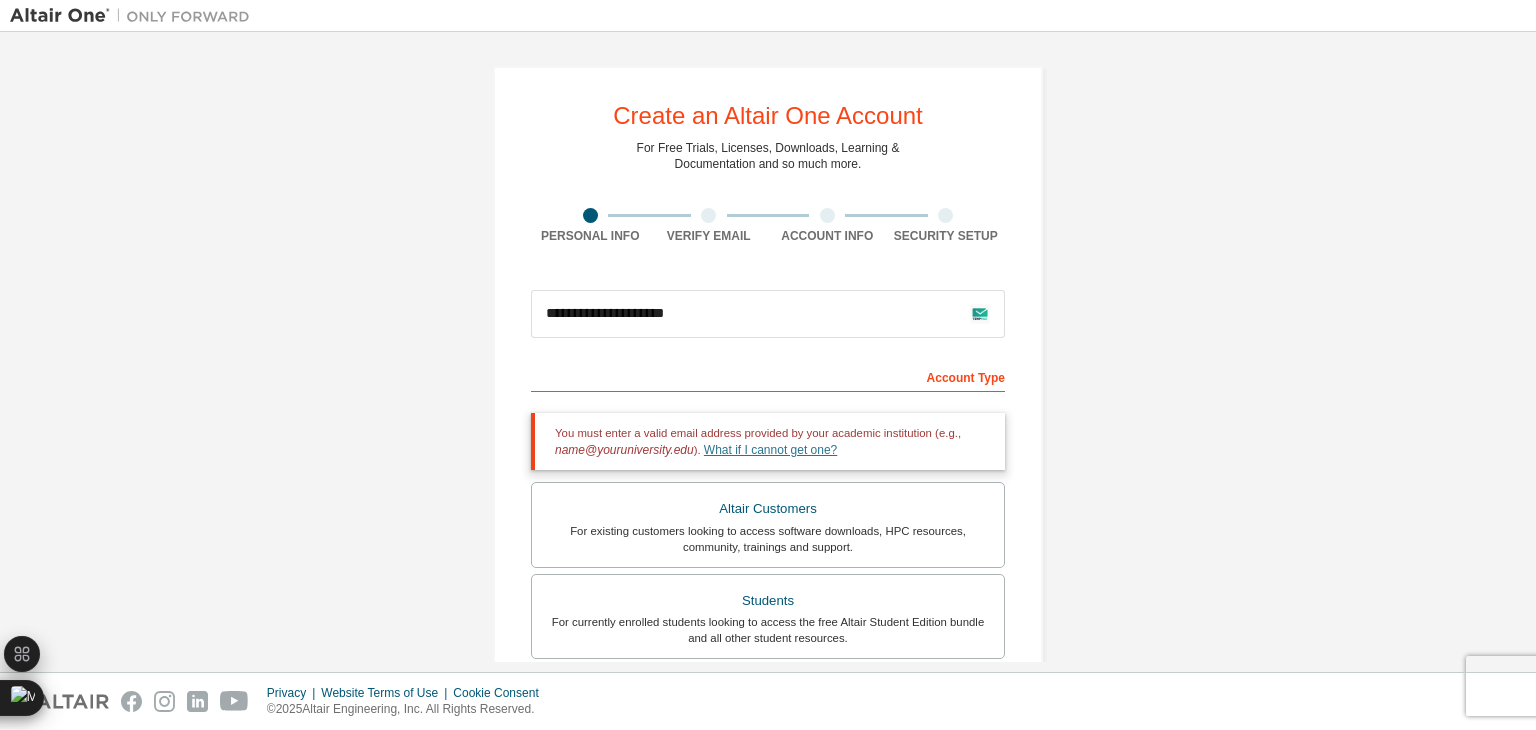 click on "What if I cannot get one?" at bounding box center (770, 450) 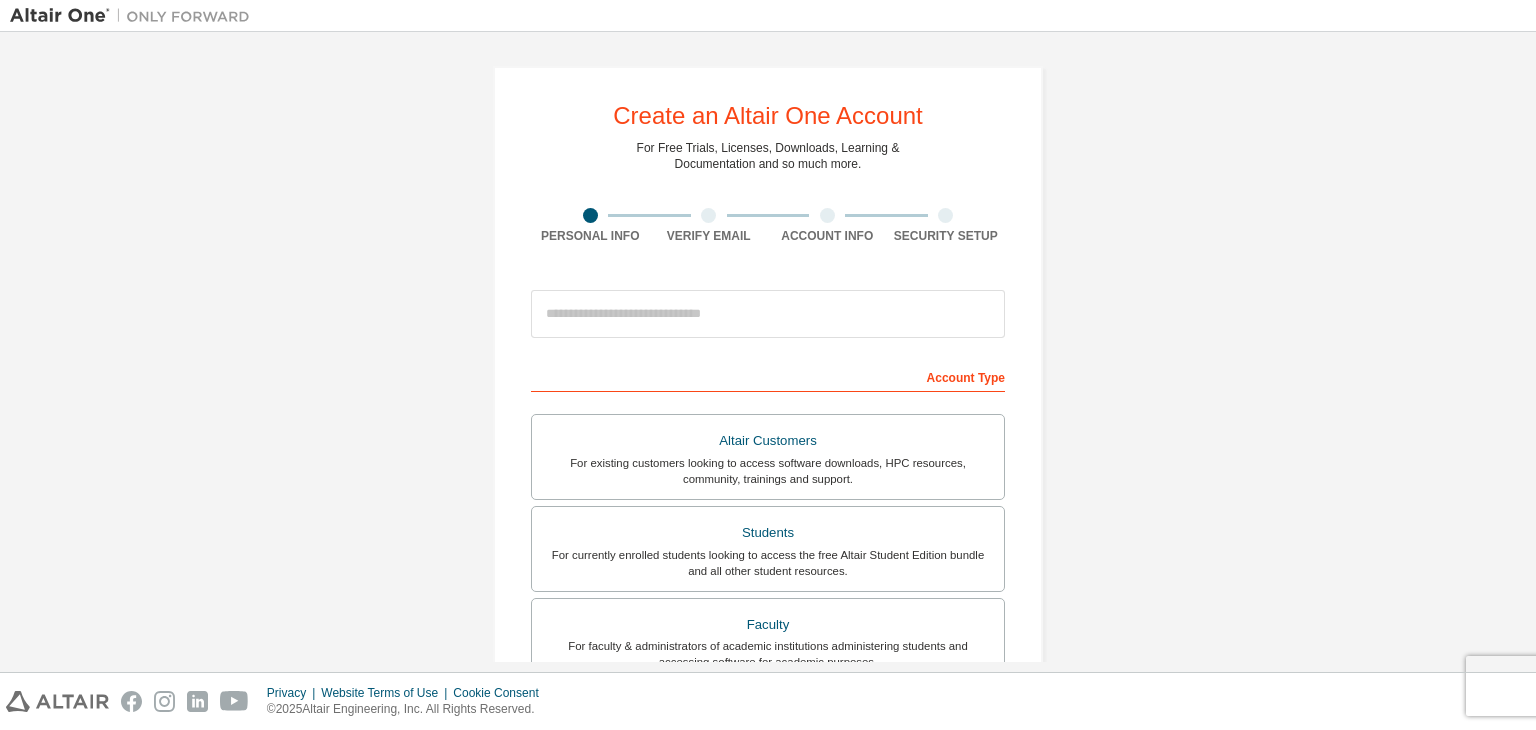 scroll, scrollTop: 0, scrollLeft: 0, axis: both 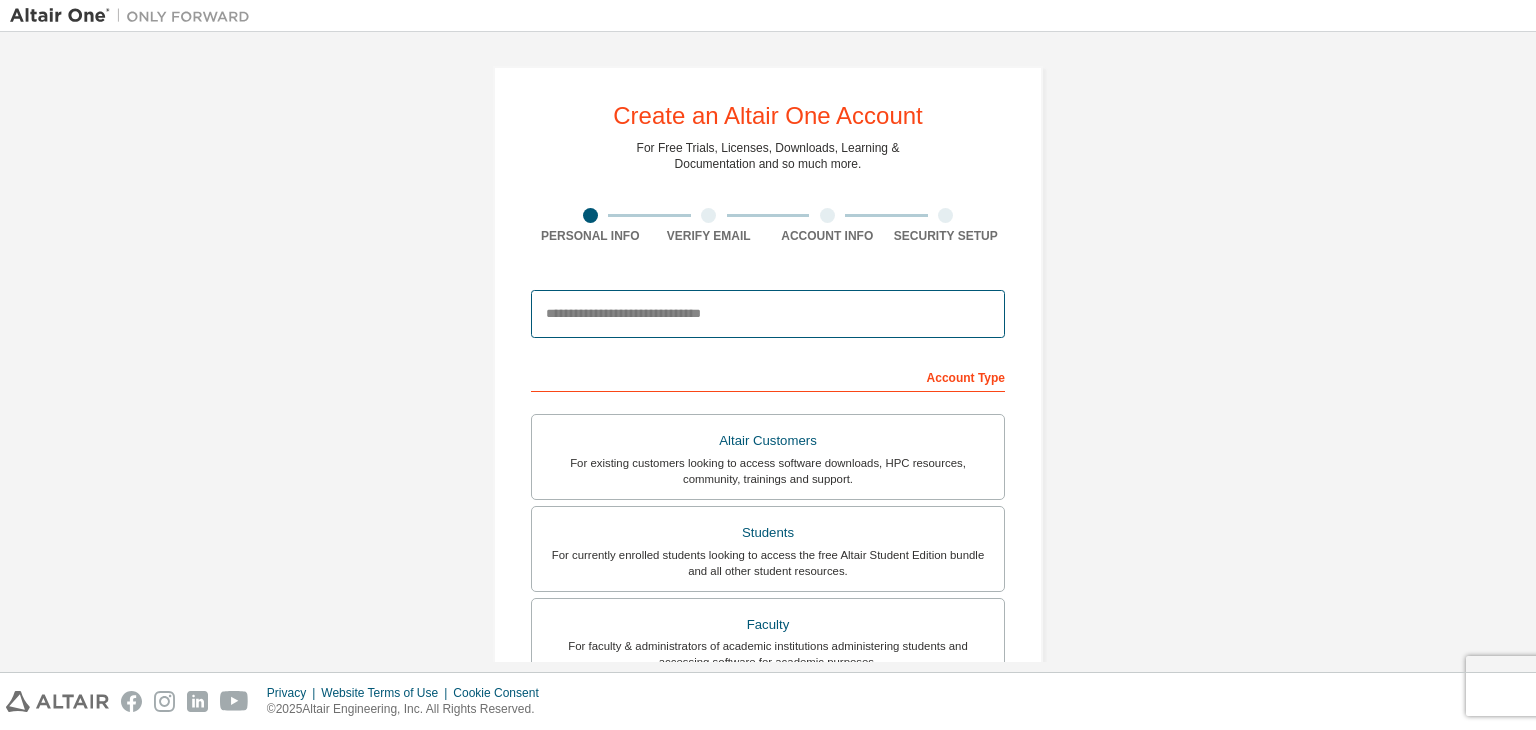 click at bounding box center (768, 314) 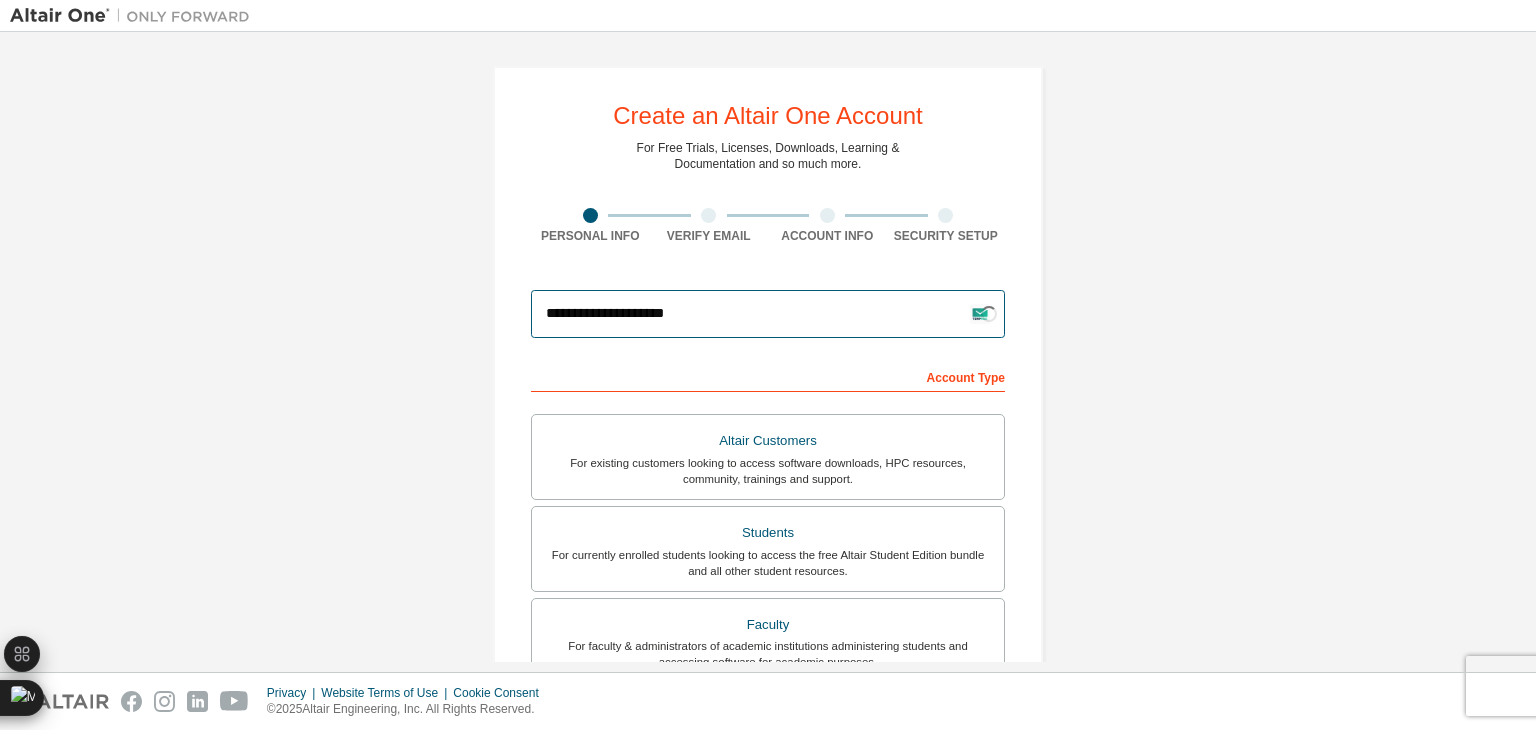 type on "**********" 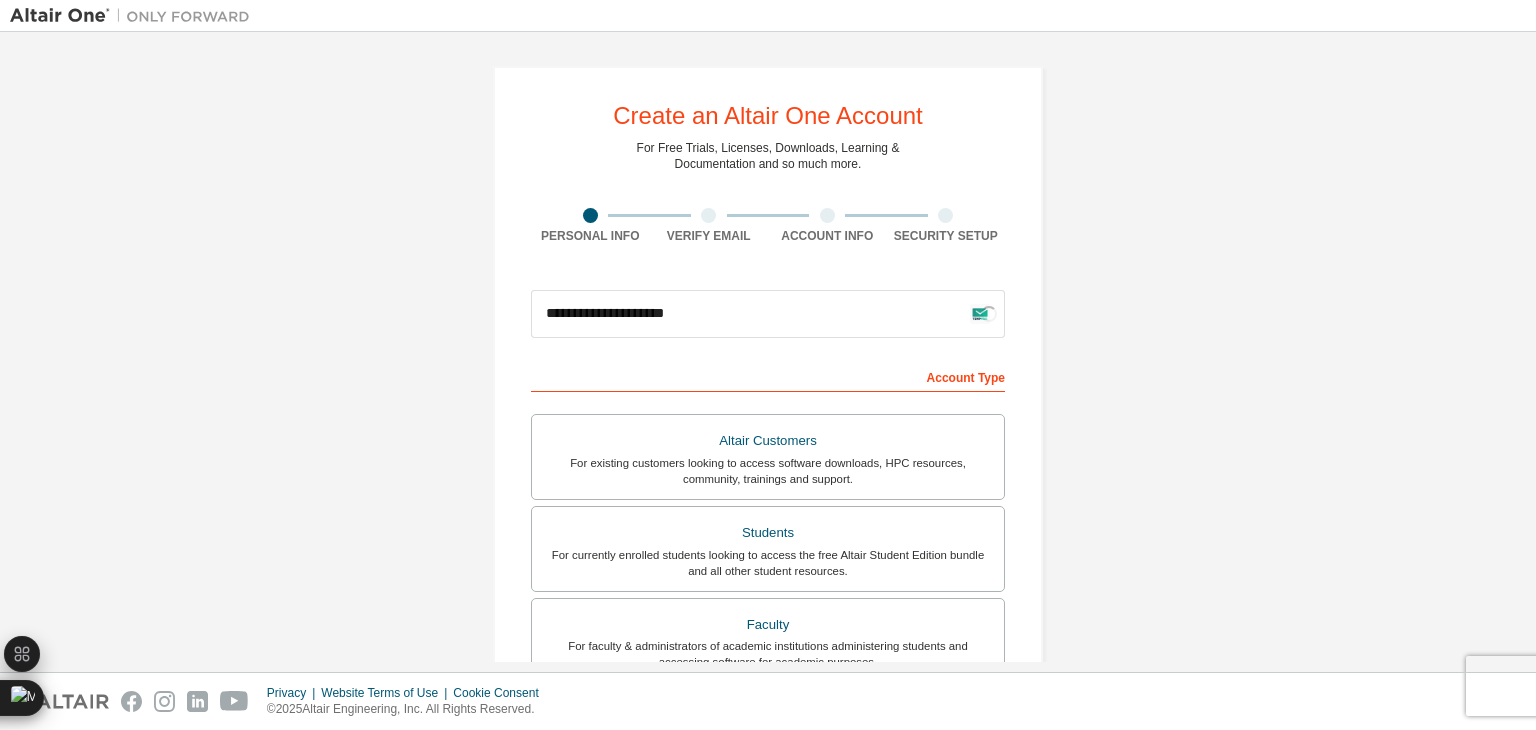 click on "Account Type" at bounding box center (768, 376) 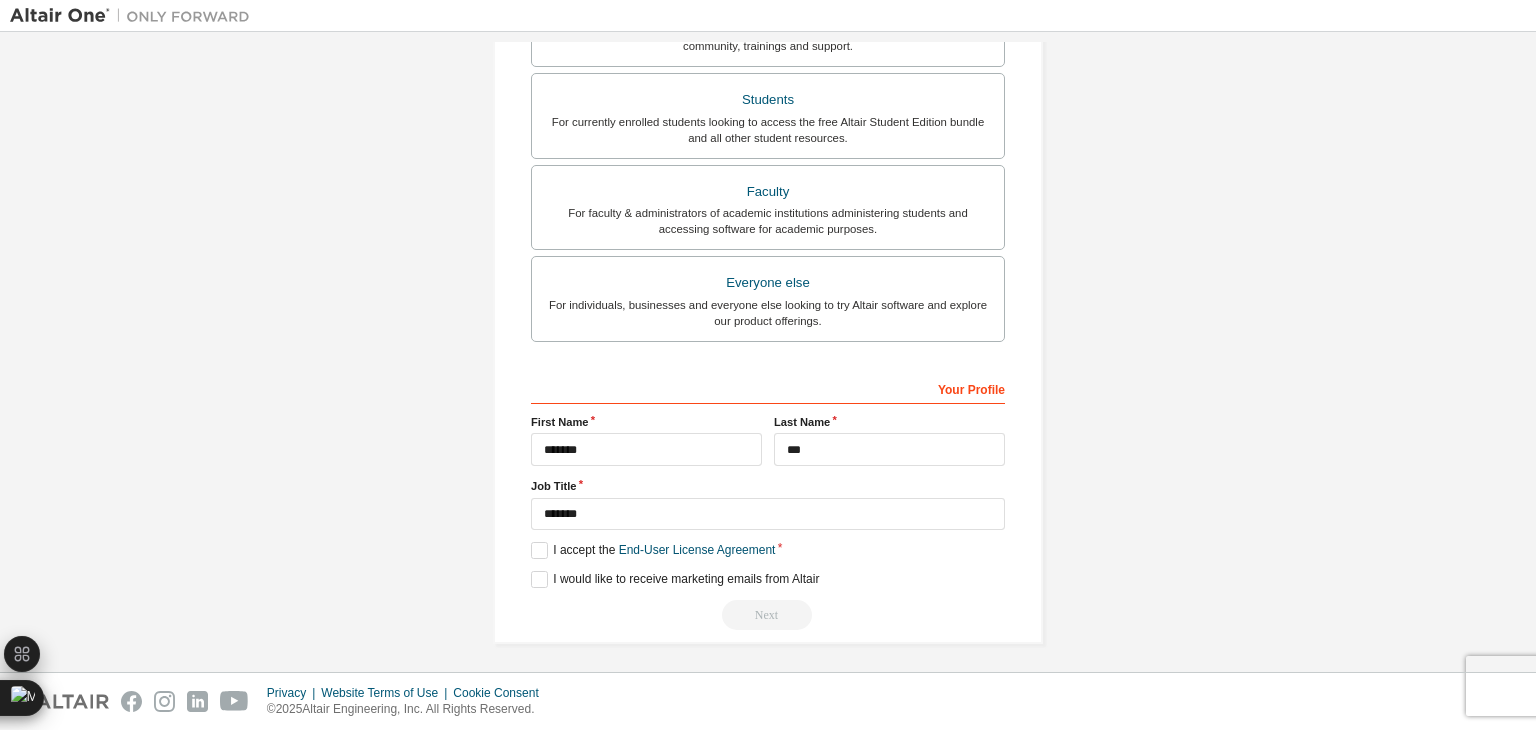 scroll, scrollTop: 435, scrollLeft: 0, axis: vertical 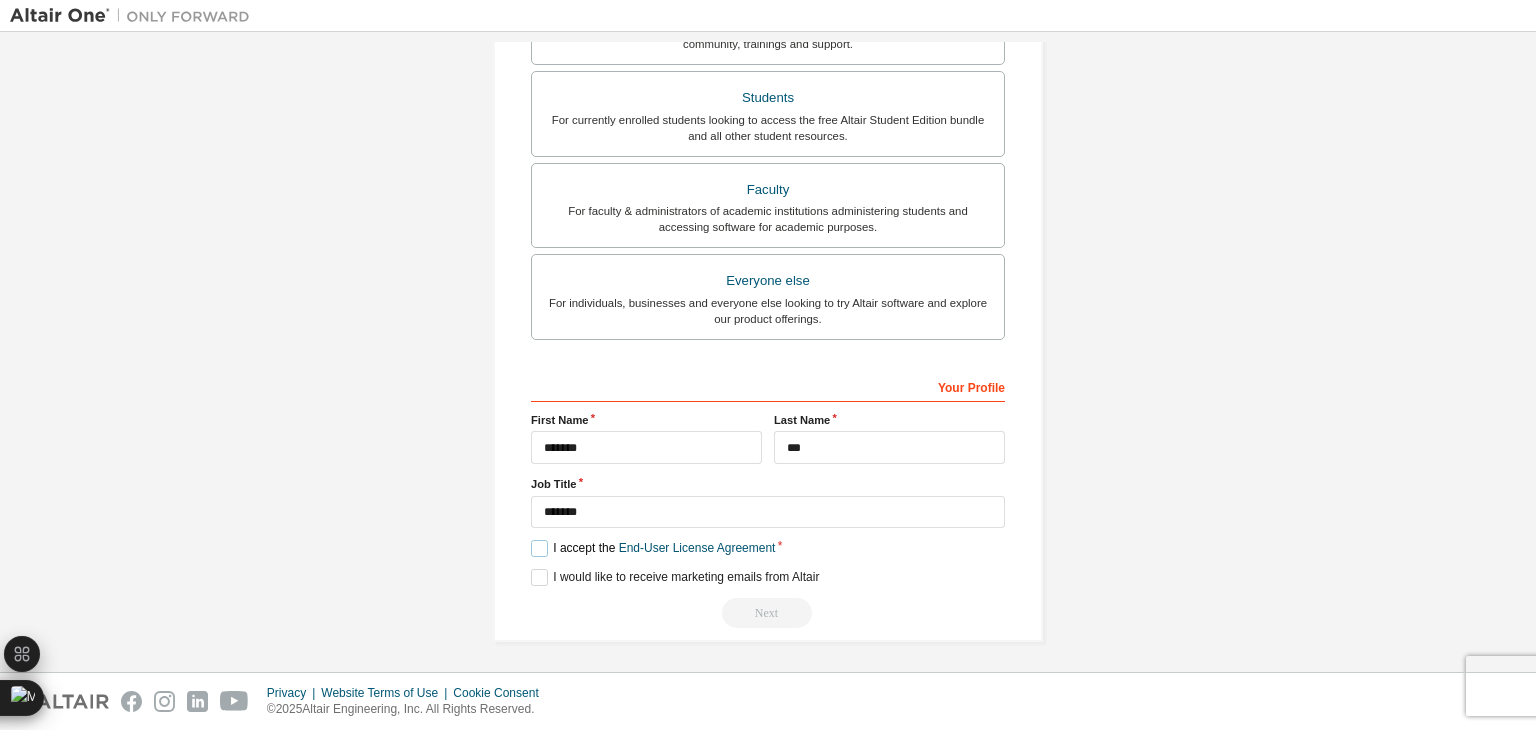 click on "I accept the    End-User License Agreement" at bounding box center (653, 548) 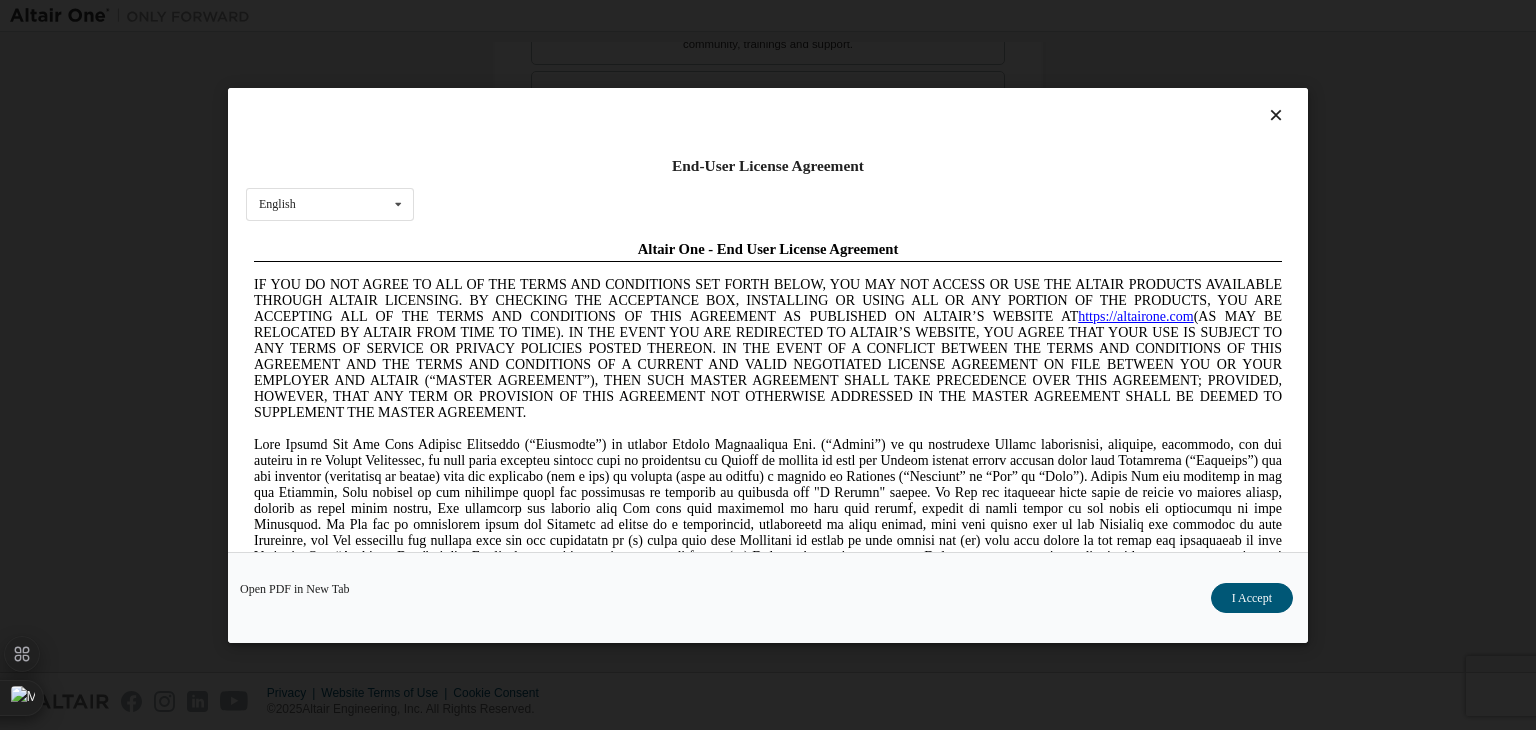 scroll, scrollTop: 0, scrollLeft: 0, axis: both 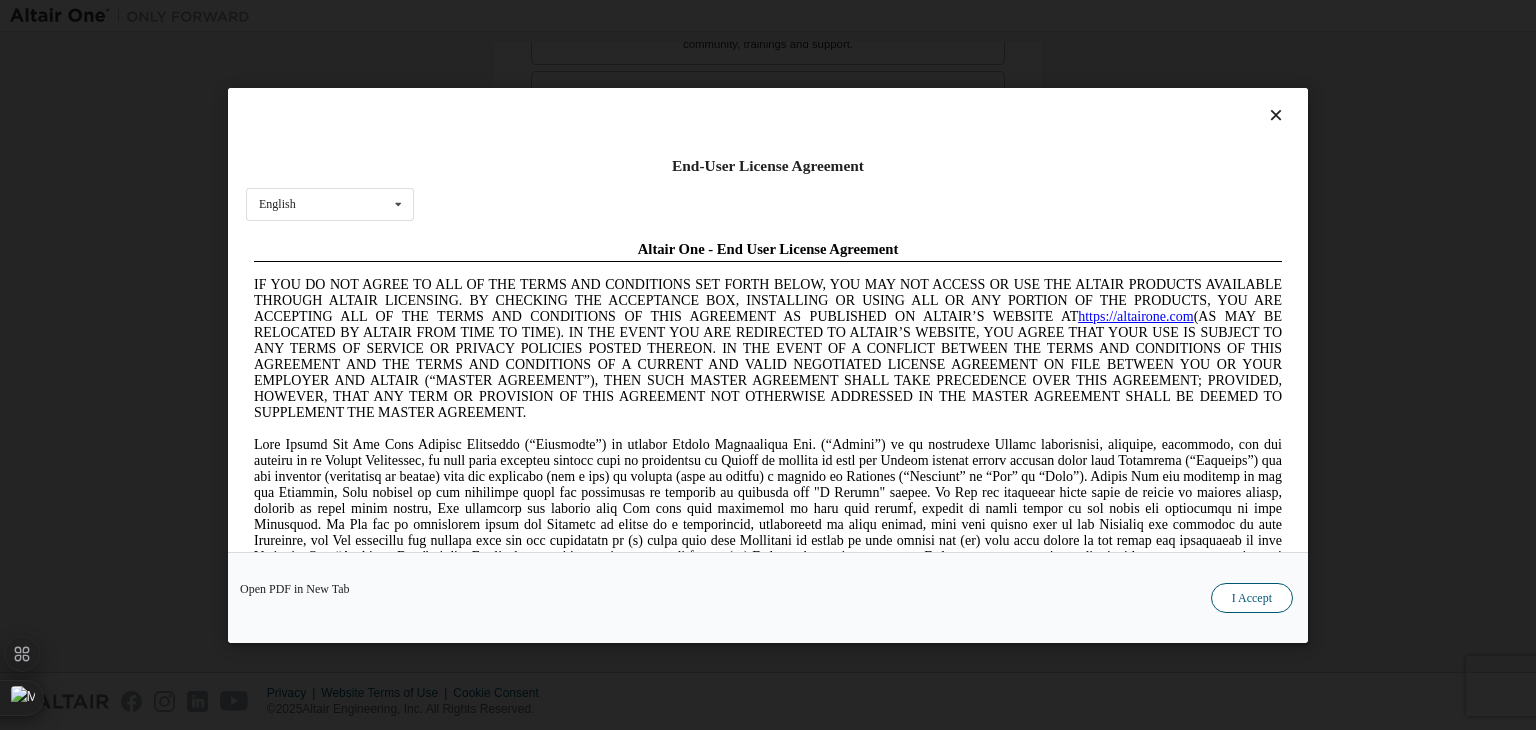 click on "I Accept" at bounding box center (1252, 598) 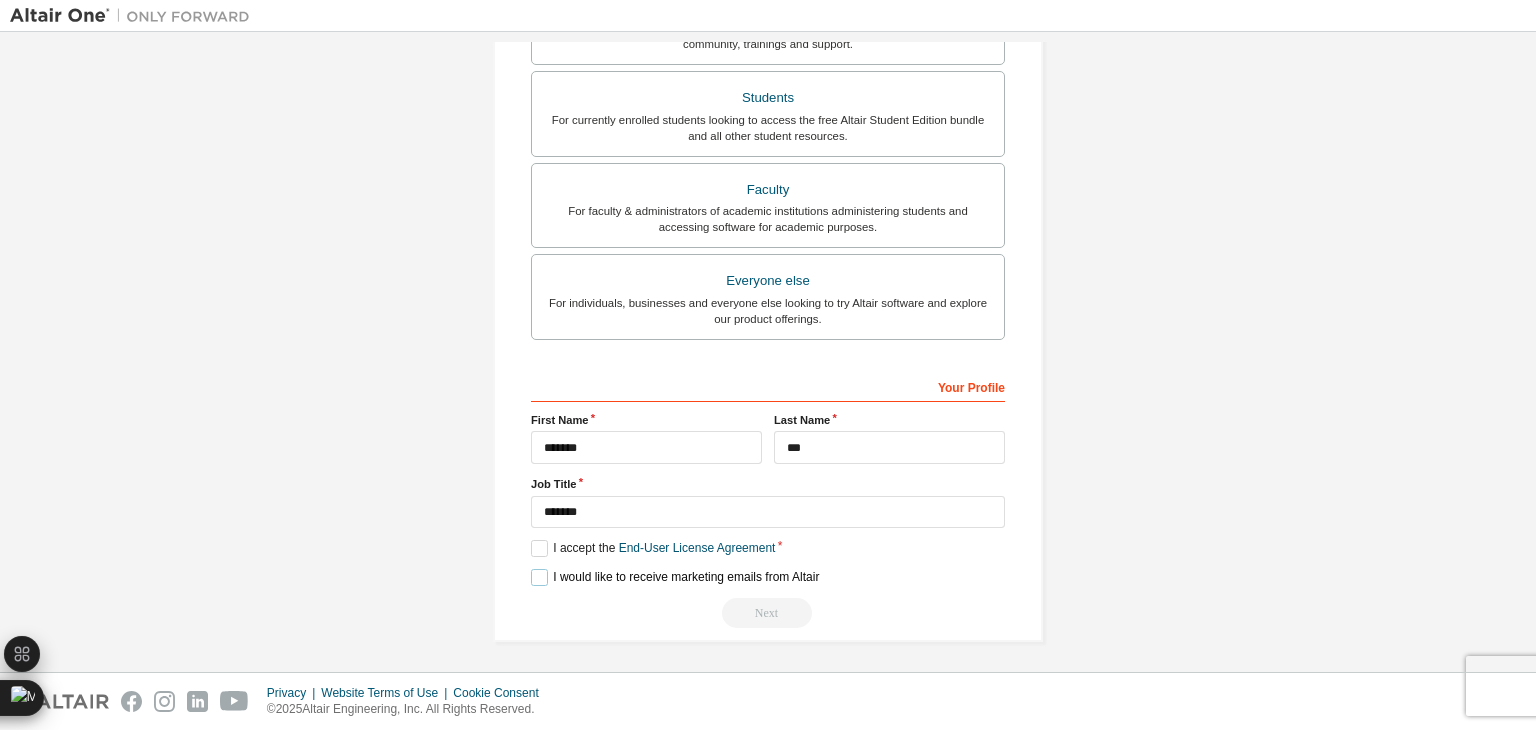 click on "I would like to receive marketing emails from Altair" at bounding box center [675, 577] 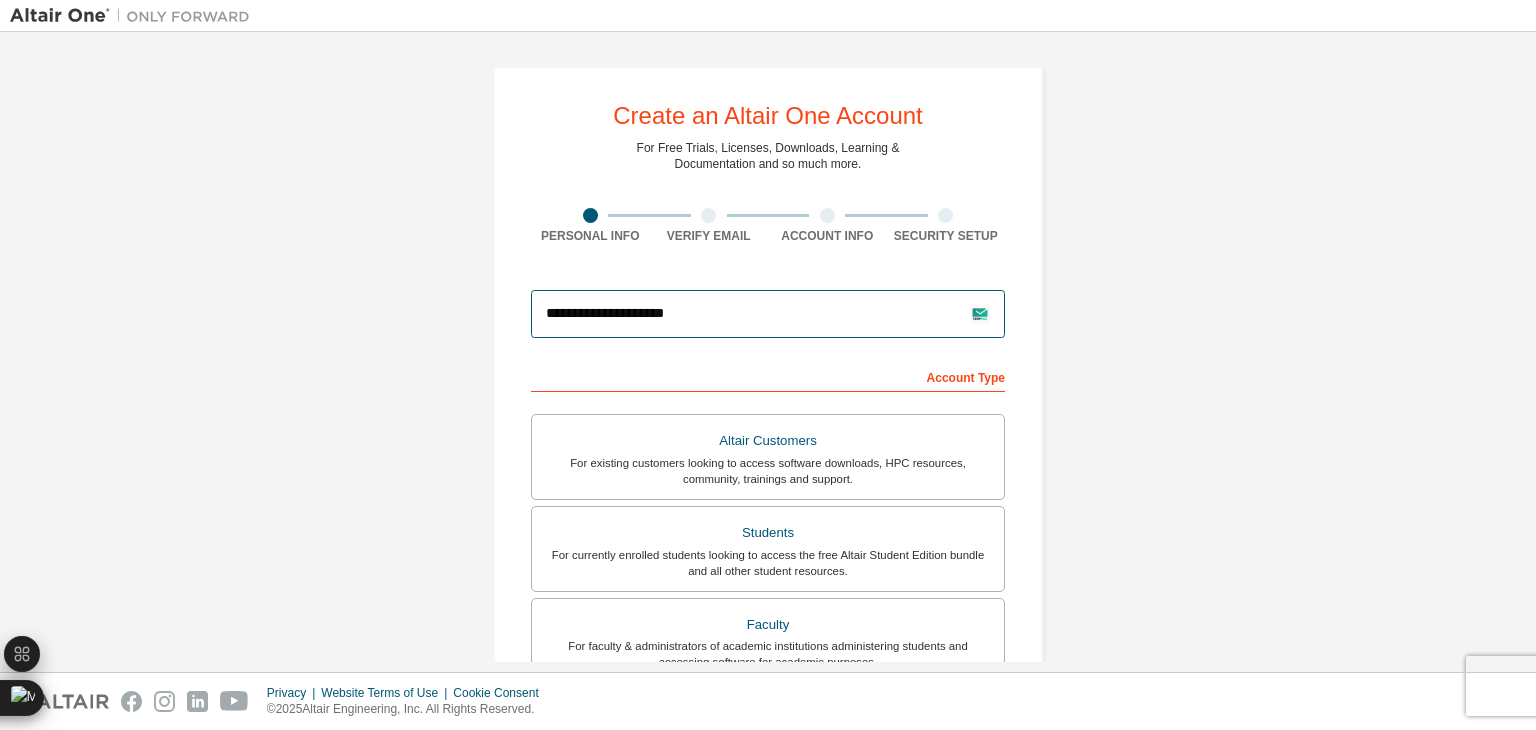 click on "**********" at bounding box center [768, 314] 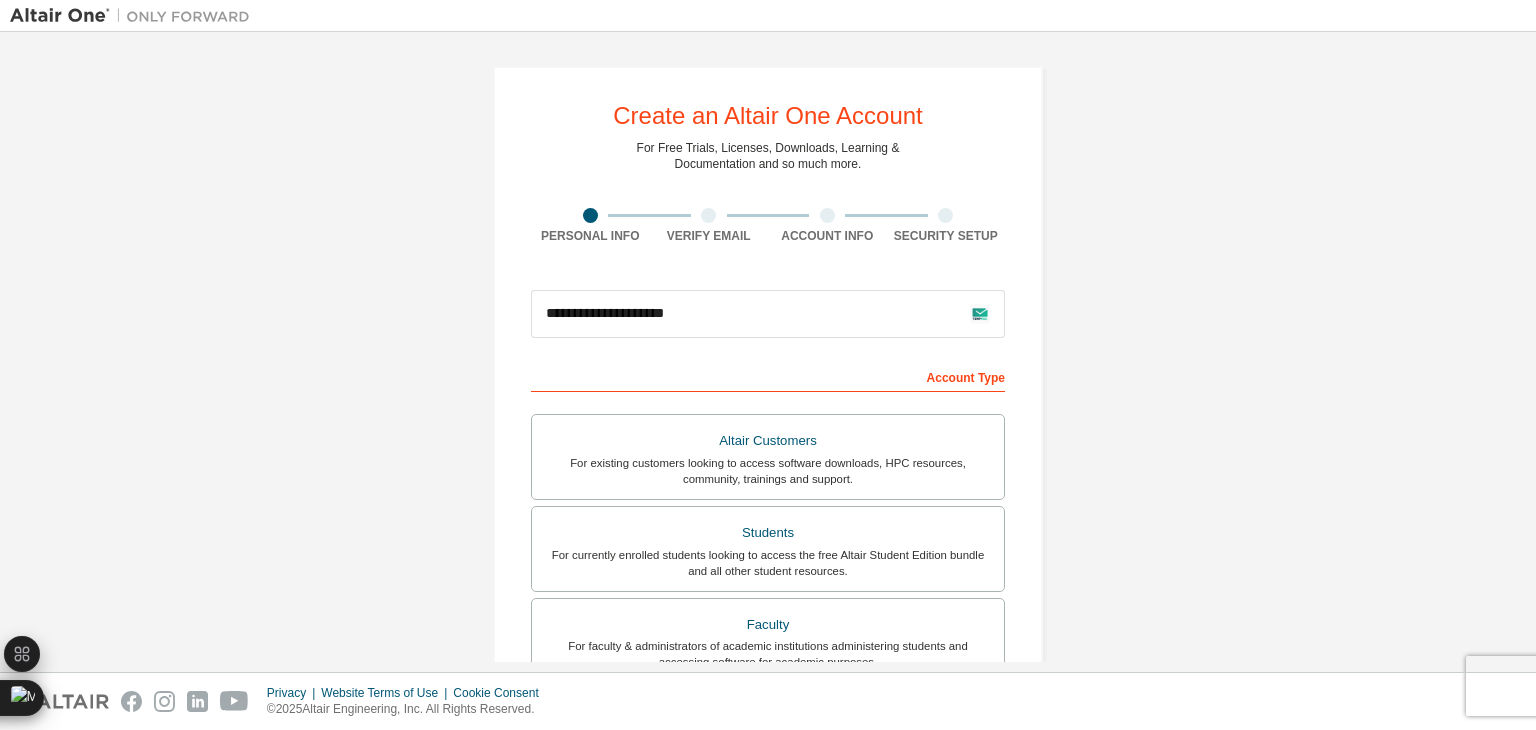 click on "Account Type" at bounding box center (768, 376) 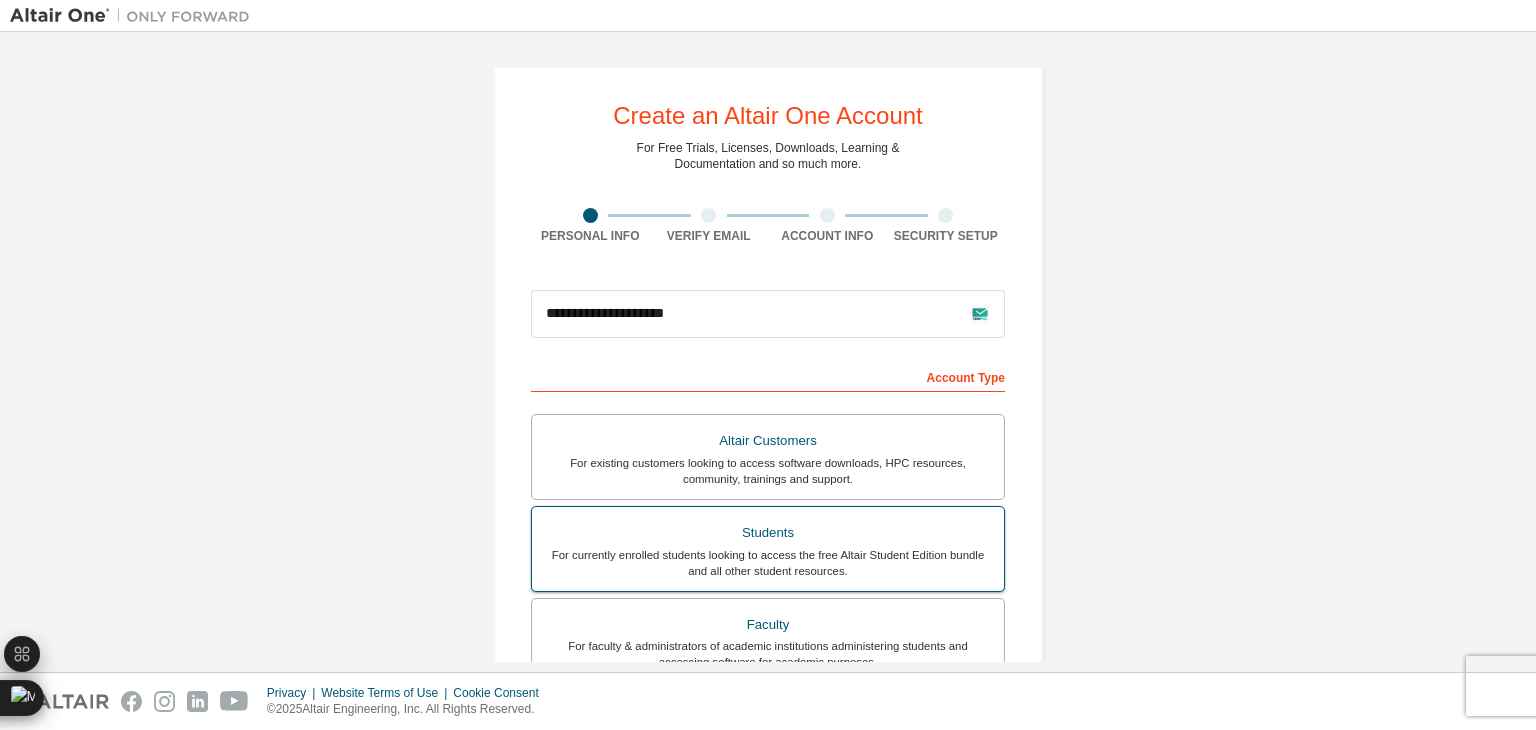 click on "Students" at bounding box center [768, 533] 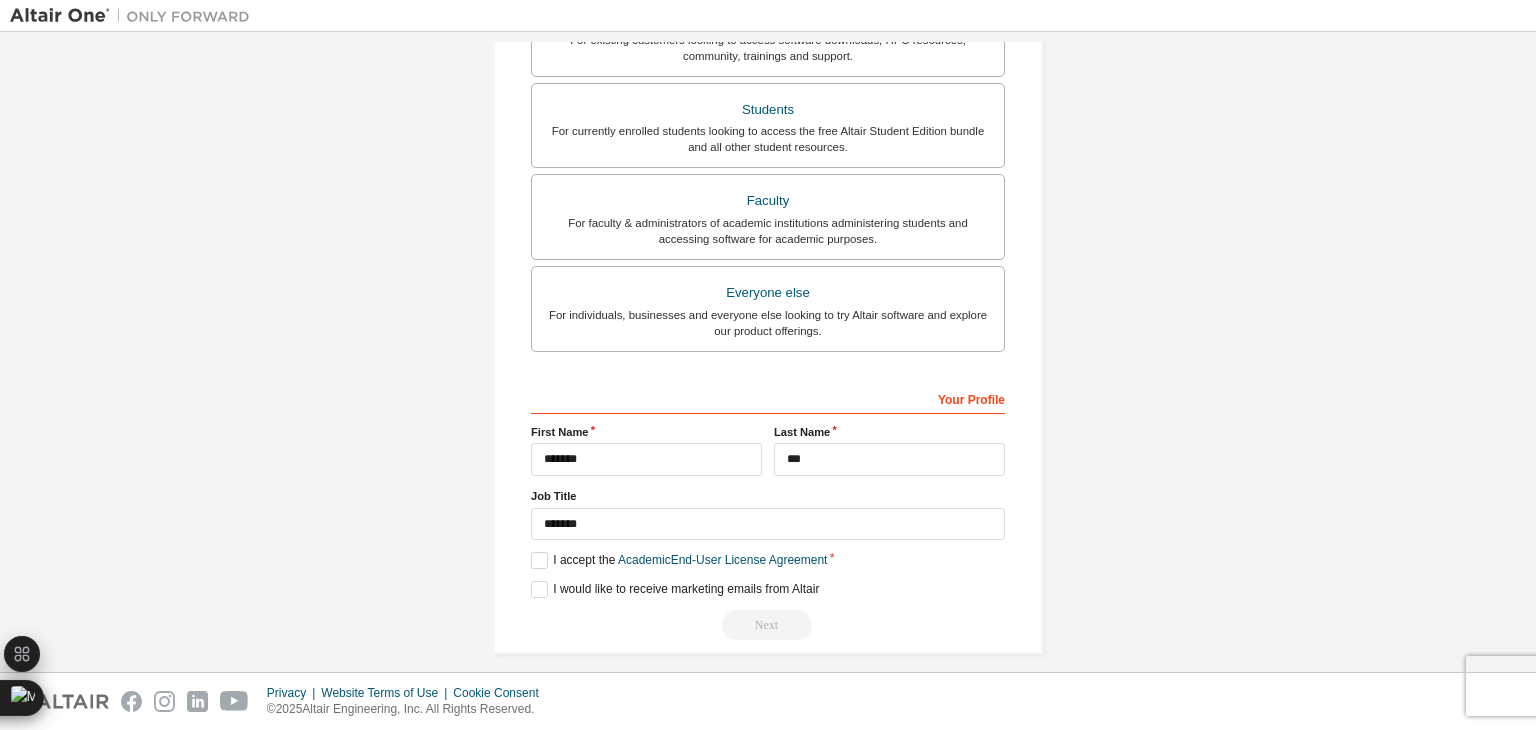 scroll, scrollTop: 504, scrollLeft: 0, axis: vertical 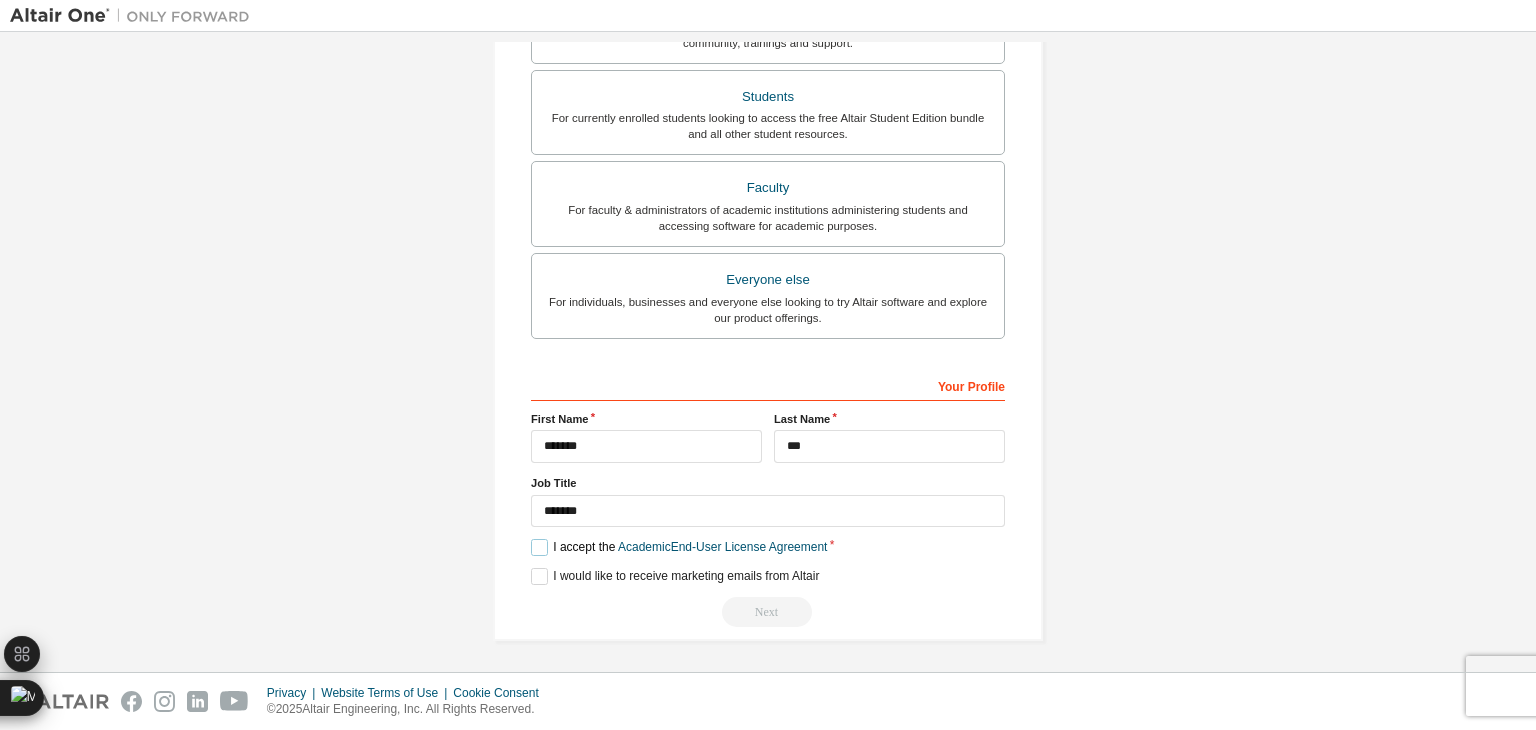 click on "I accept the   Academic   End-User License Agreement" at bounding box center [679, 547] 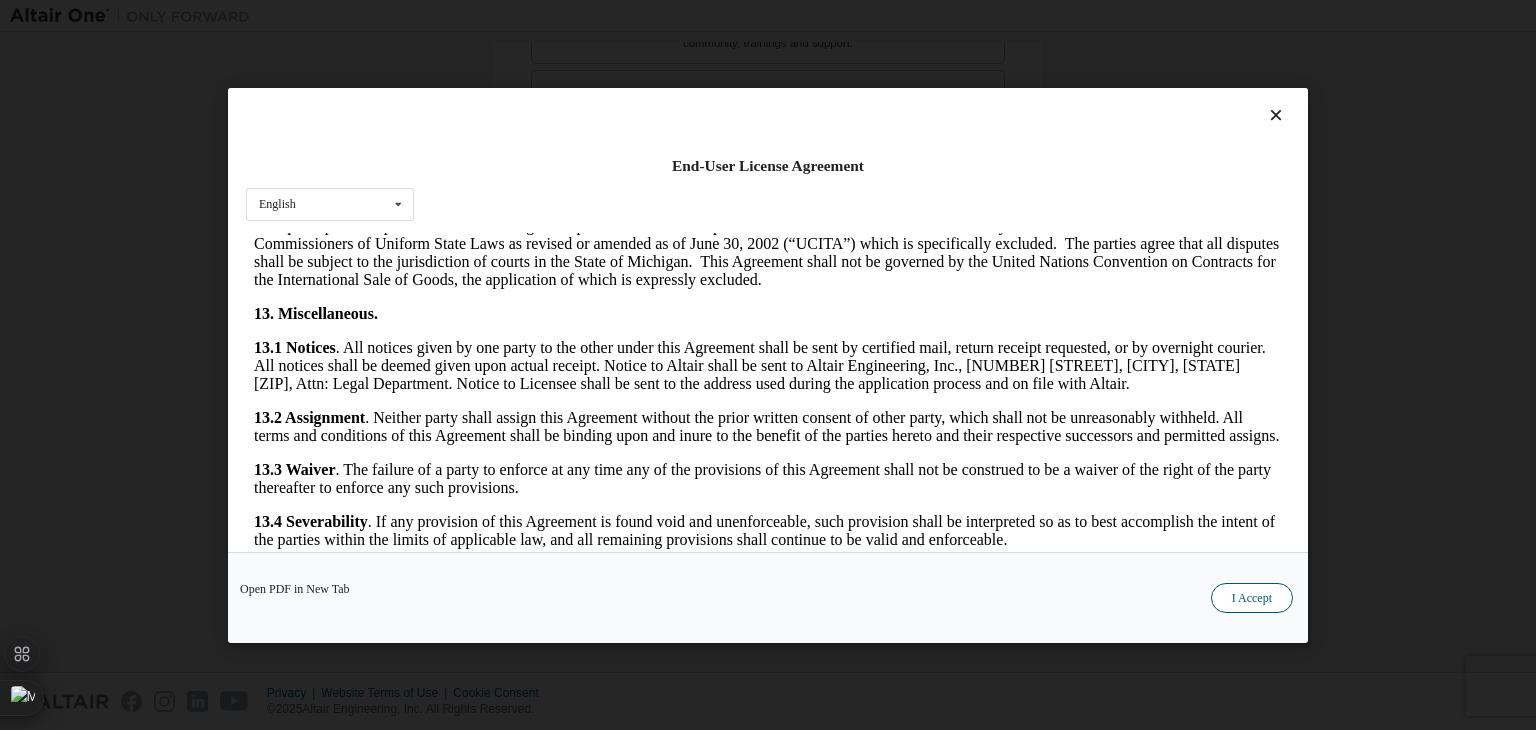 scroll, scrollTop: 3341, scrollLeft: 0, axis: vertical 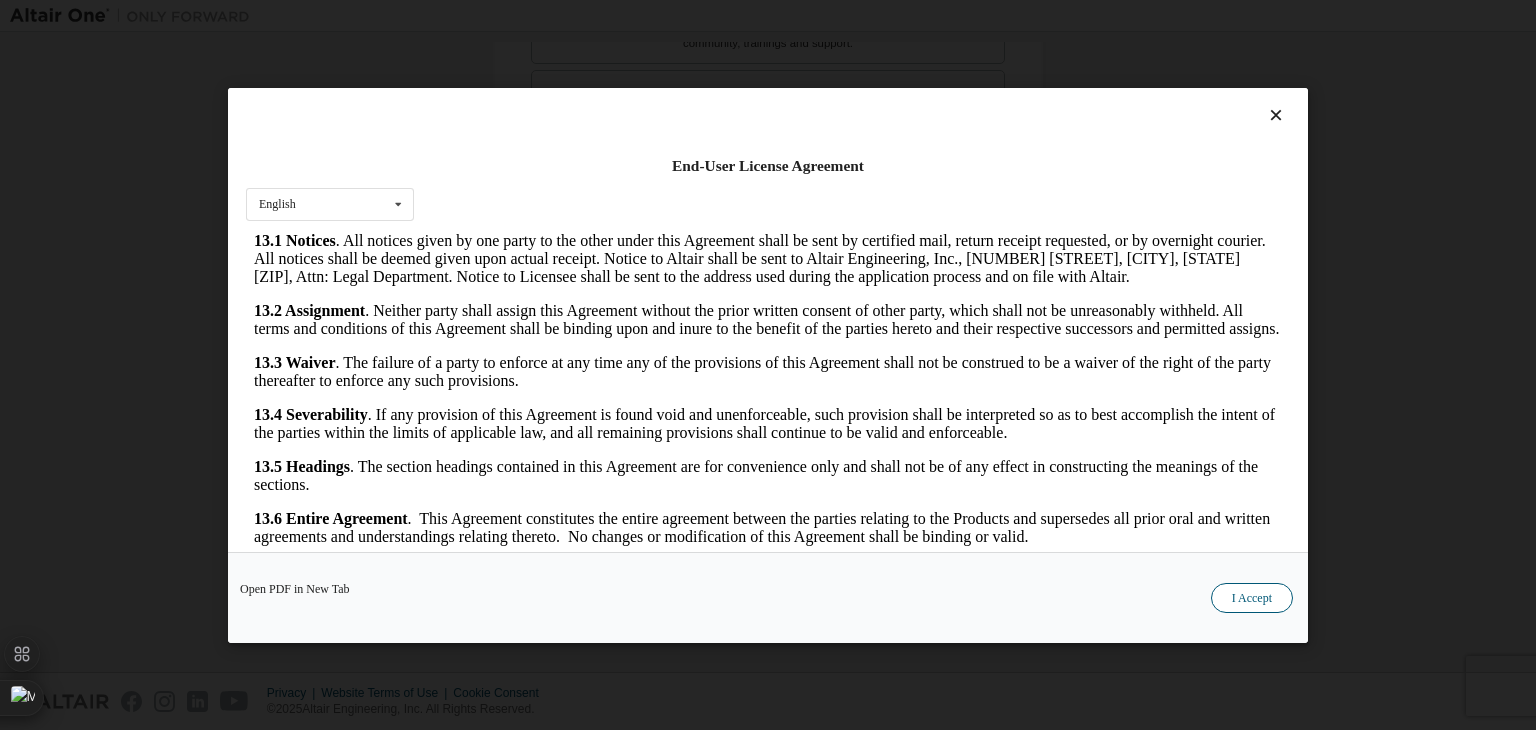click on "I Accept" at bounding box center [1252, 598] 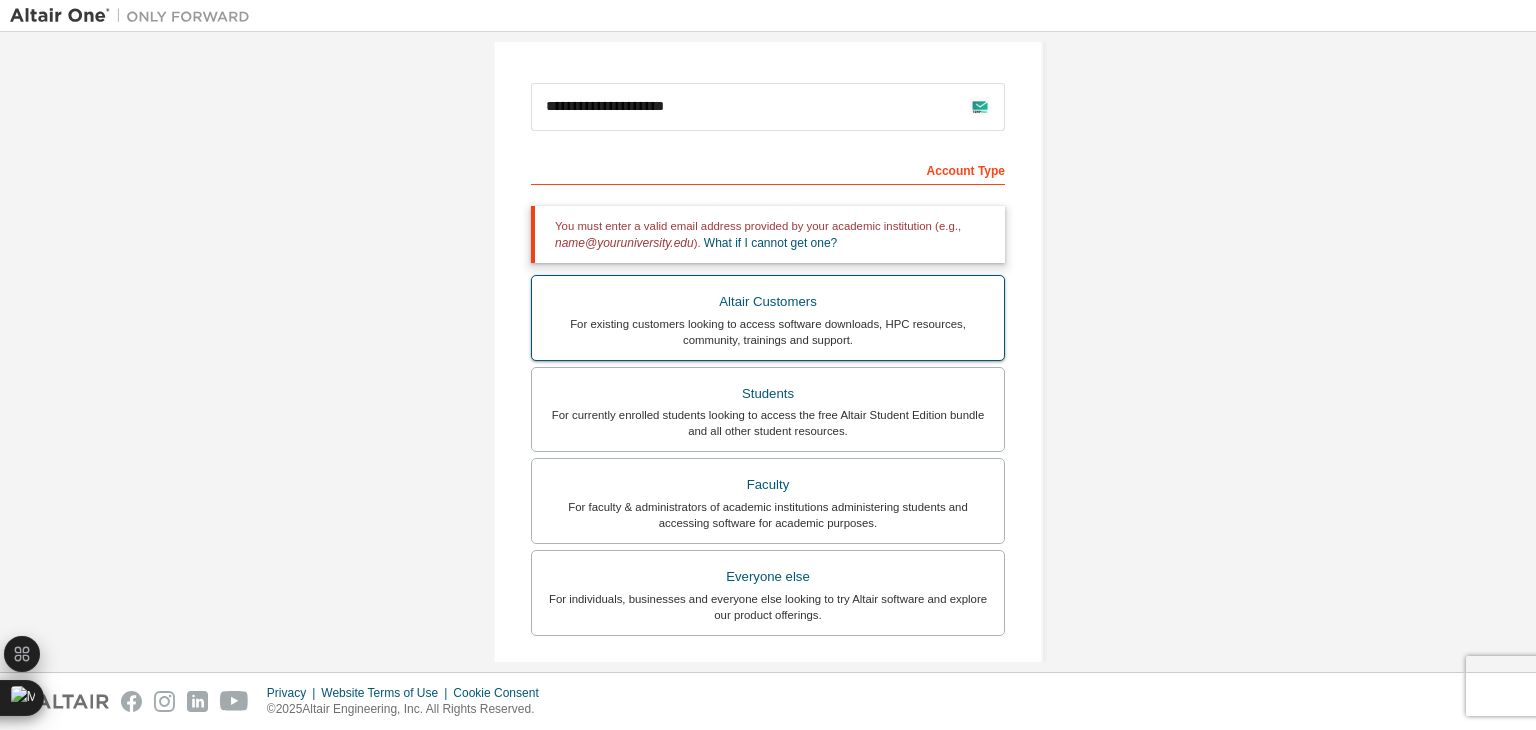 scroll, scrollTop: 210, scrollLeft: 0, axis: vertical 